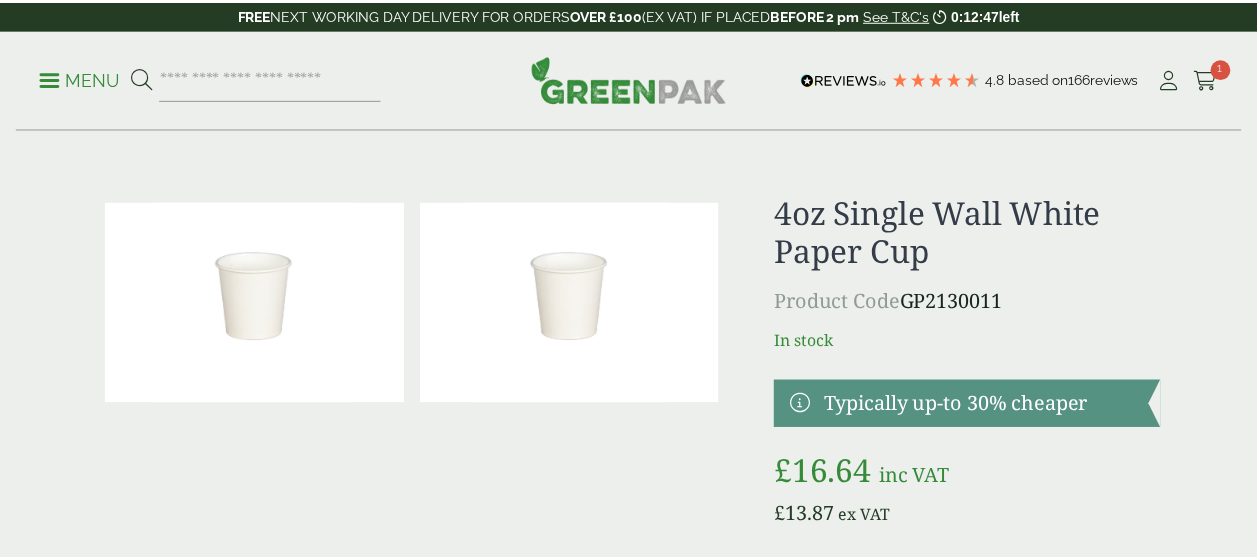 scroll, scrollTop: 326, scrollLeft: 0, axis: vertical 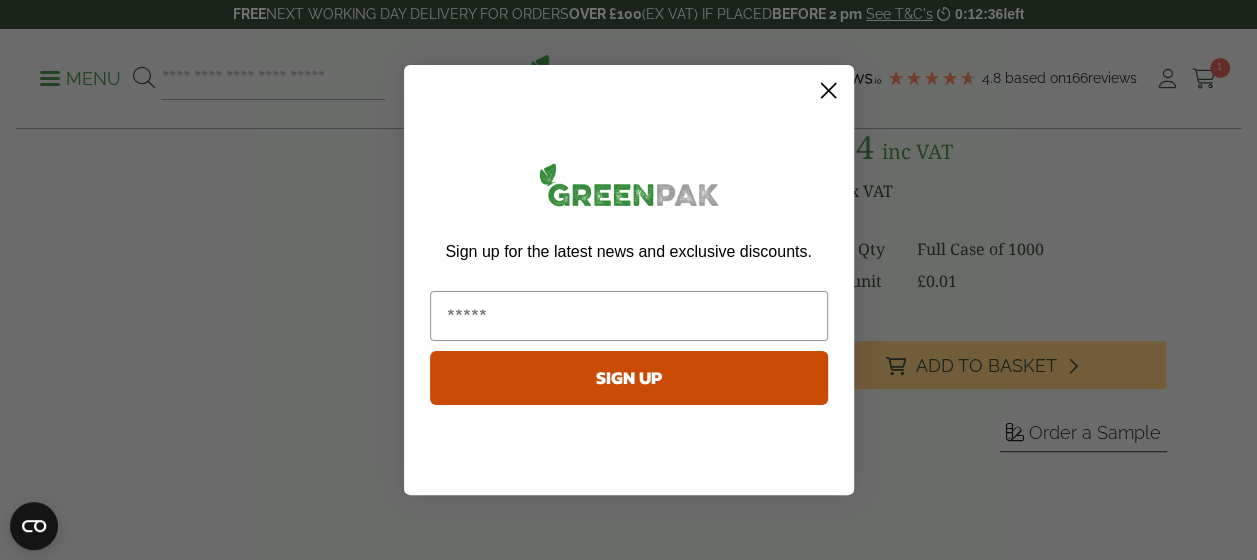 click 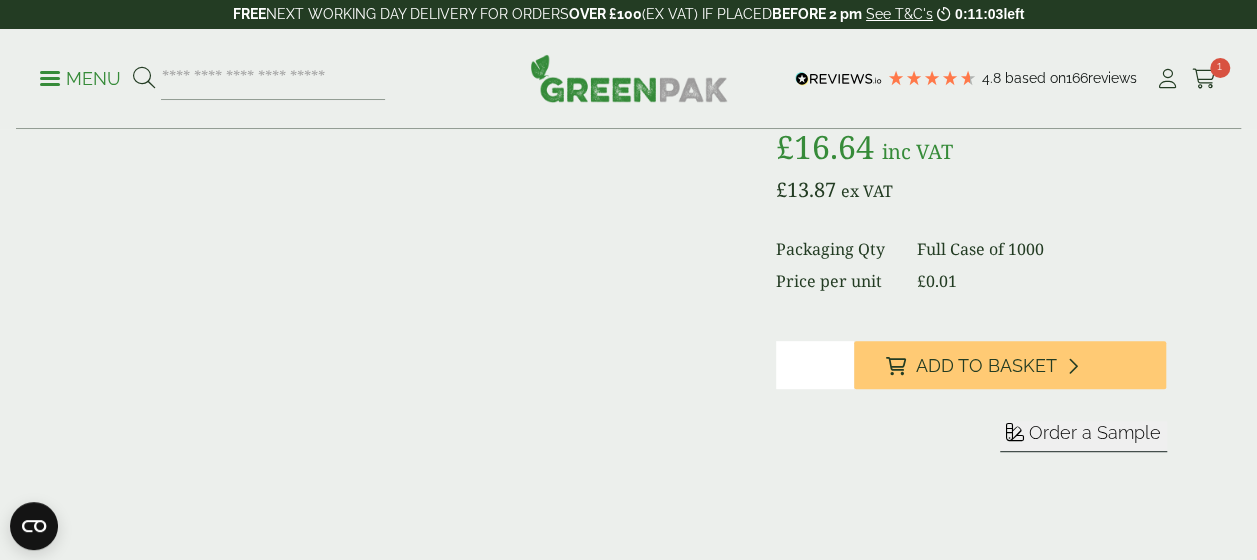 scroll, scrollTop: 0, scrollLeft: 0, axis: both 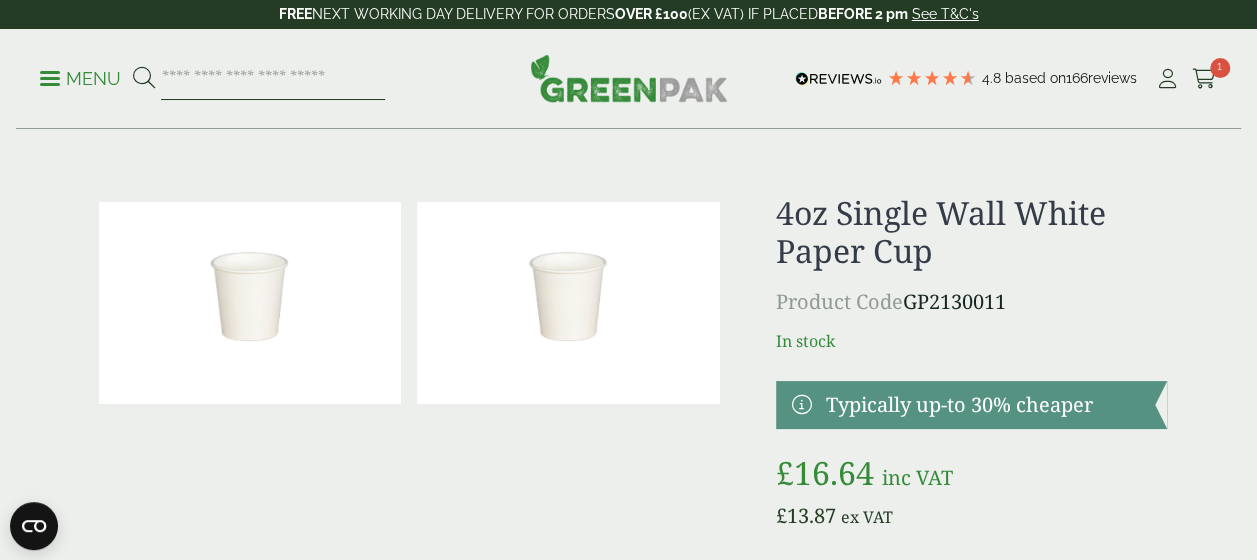 click at bounding box center (273, 79) 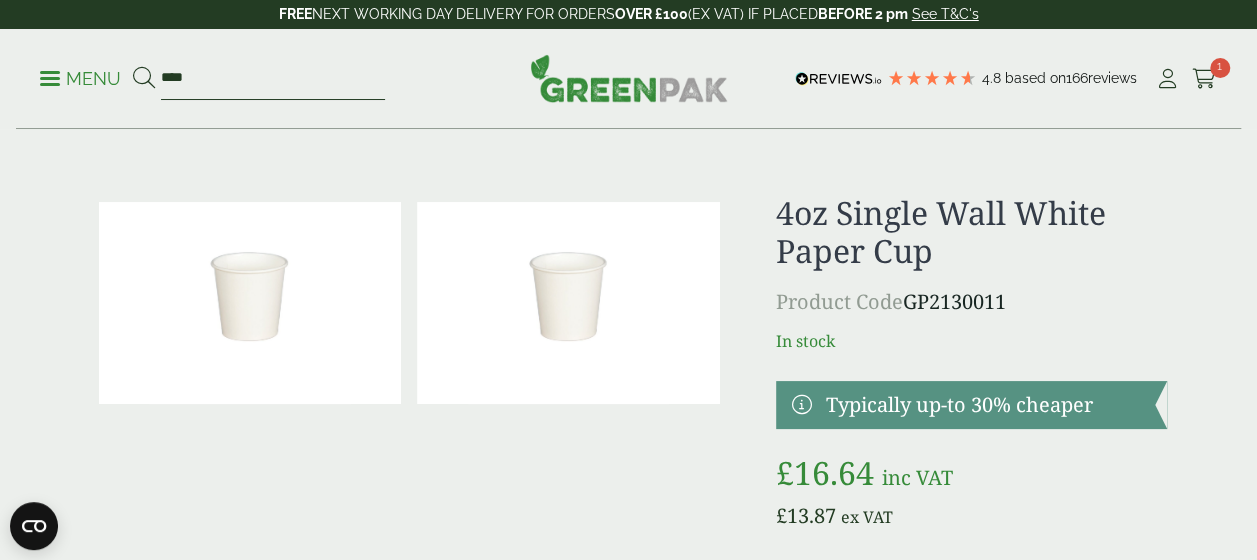 type on "****" 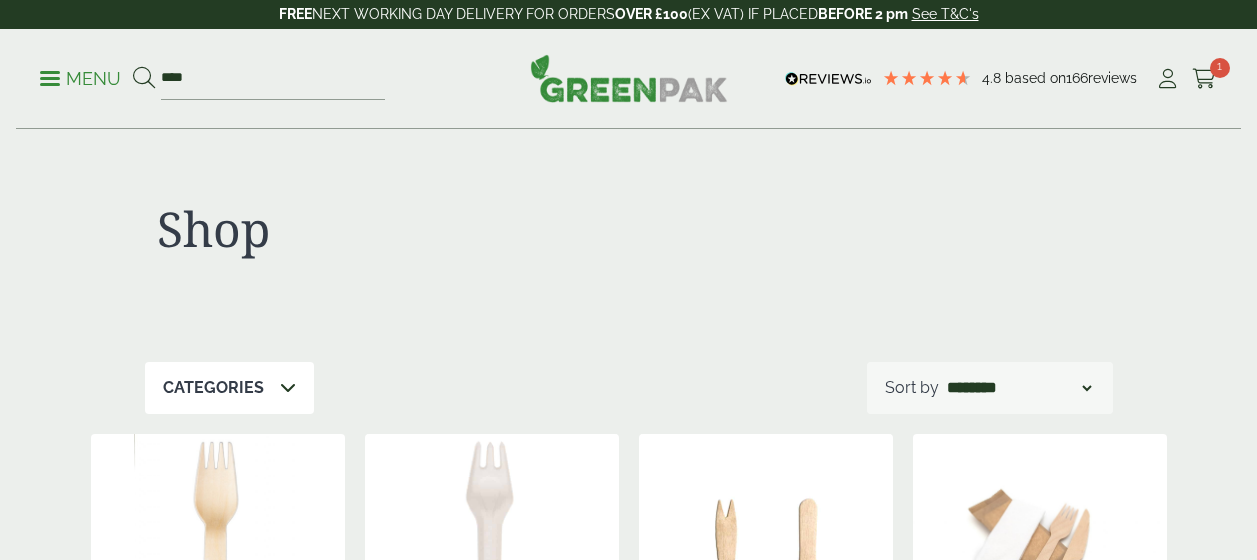 scroll, scrollTop: 348, scrollLeft: 0, axis: vertical 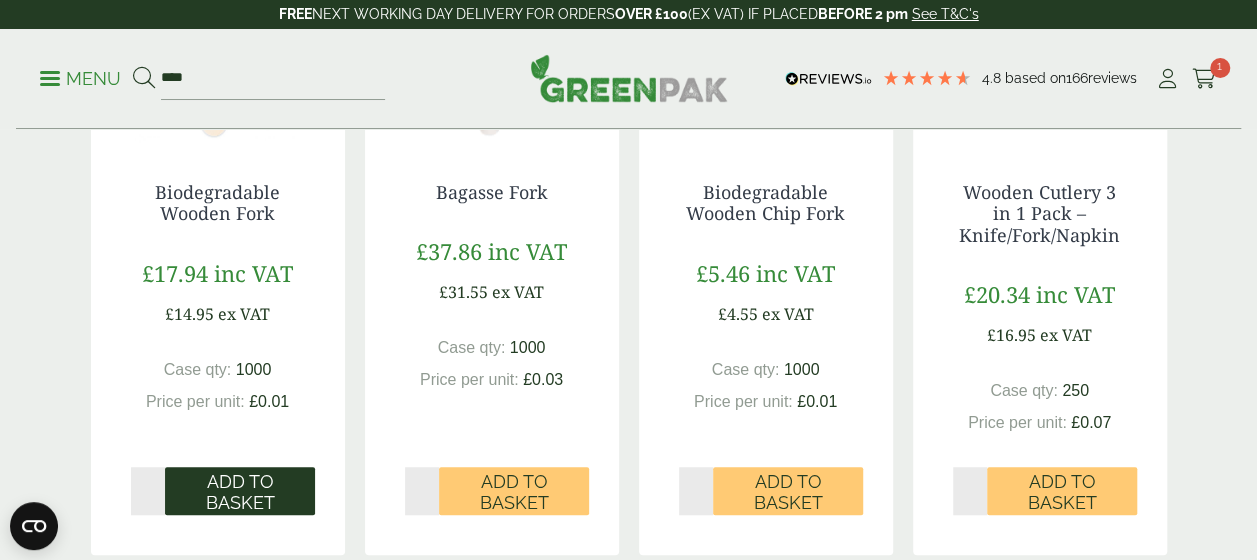 click on "Add to Basket" at bounding box center (240, 492) 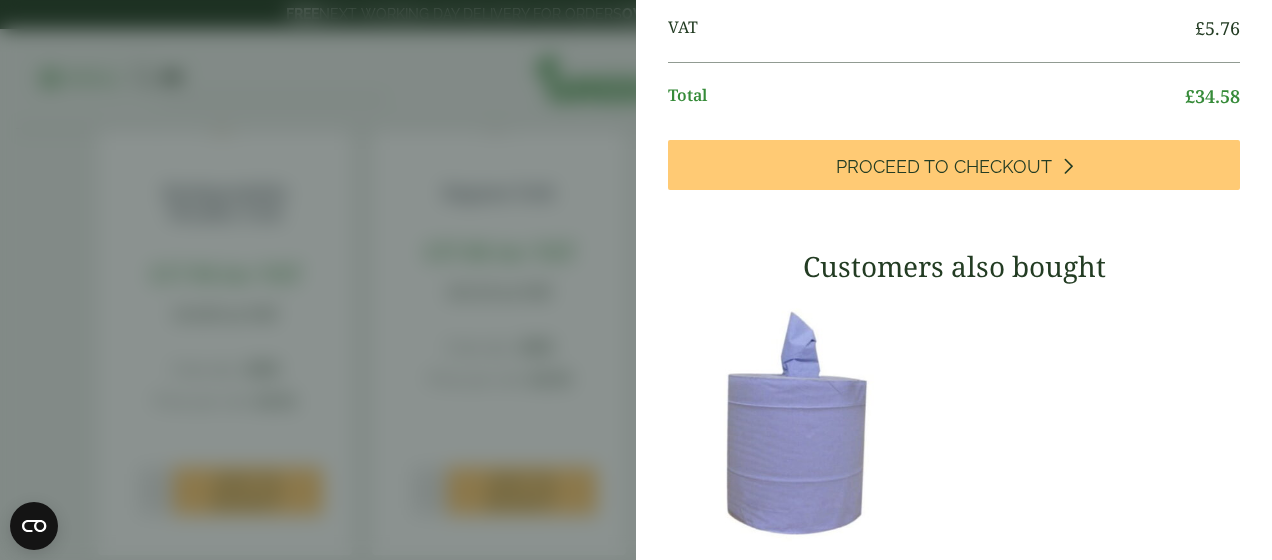 scroll, scrollTop: 0, scrollLeft: 0, axis: both 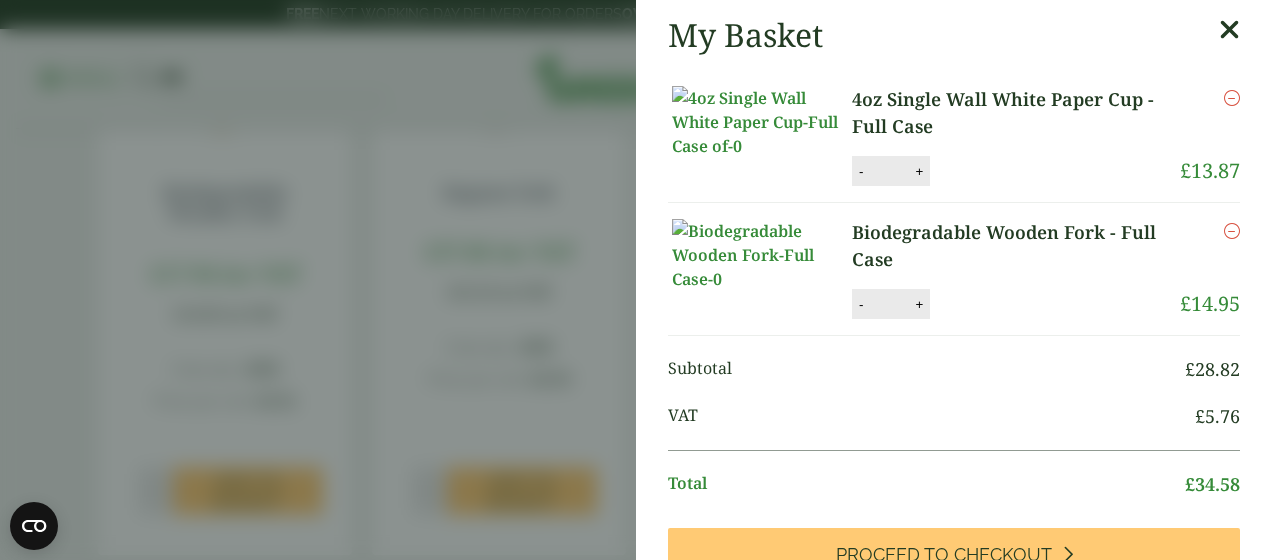 click on "4oz Single Wall White Paper Cup - Full Case" at bounding box center (1016, 113) 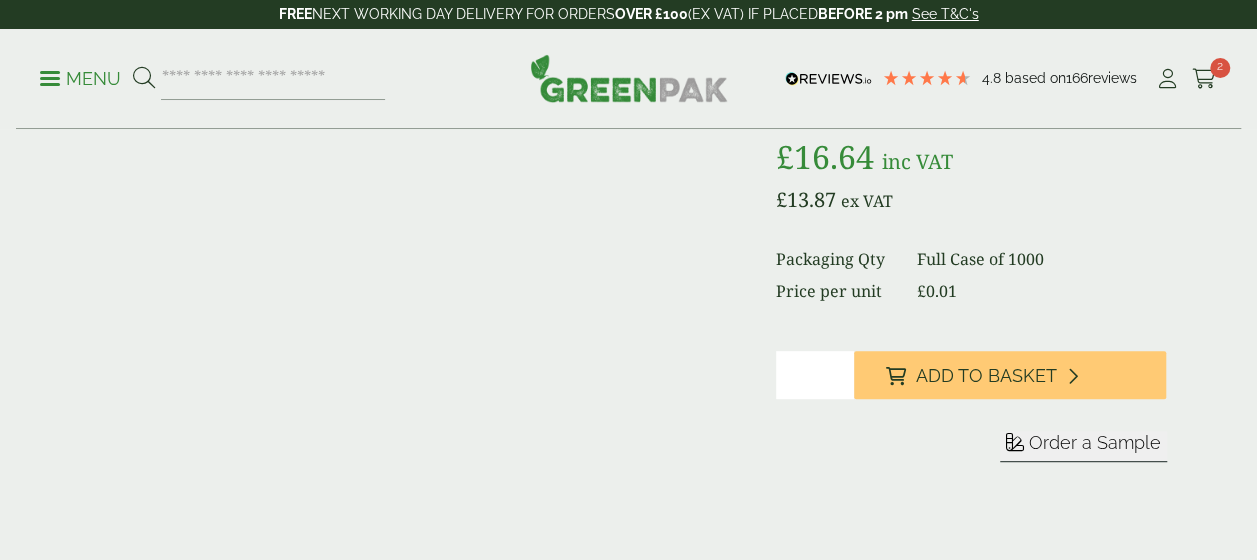 scroll, scrollTop: 0, scrollLeft: 0, axis: both 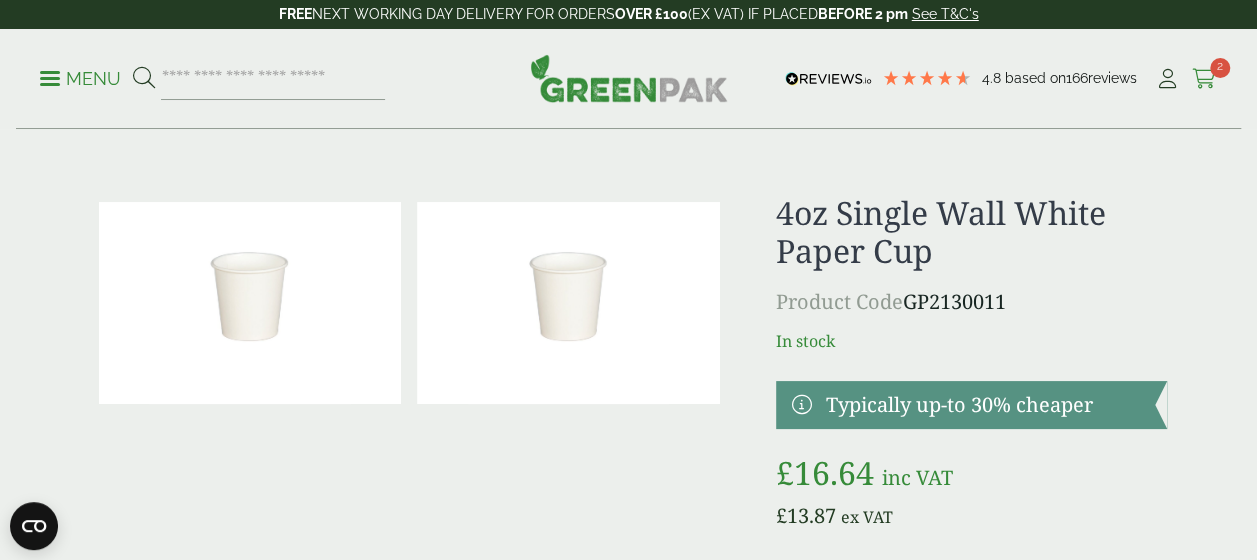 click at bounding box center [1204, 79] 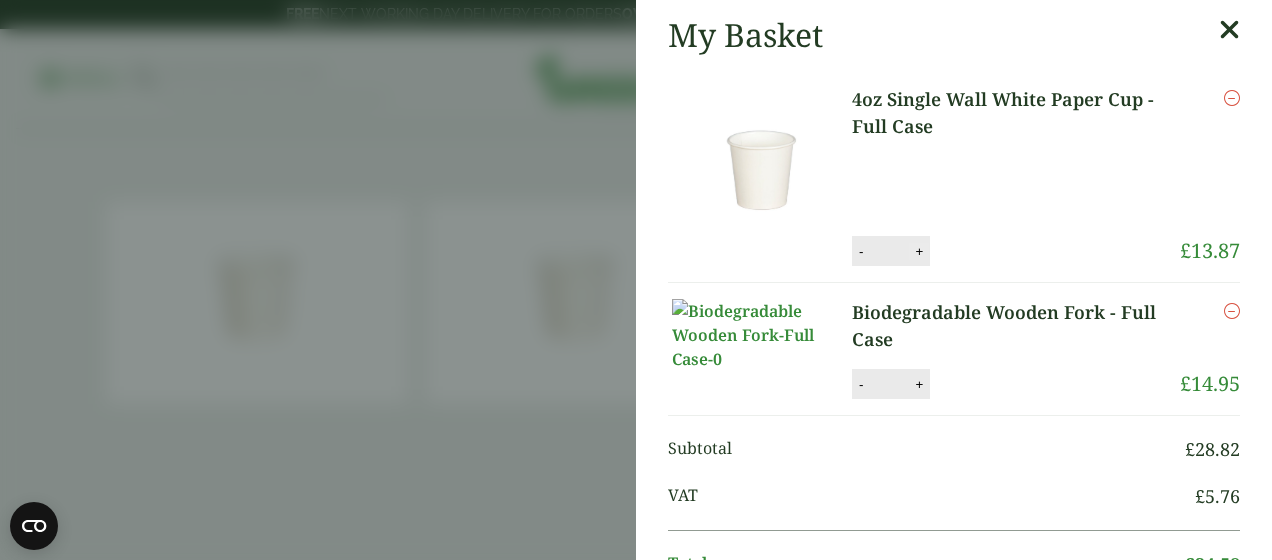 click on "+" at bounding box center (919, 251) 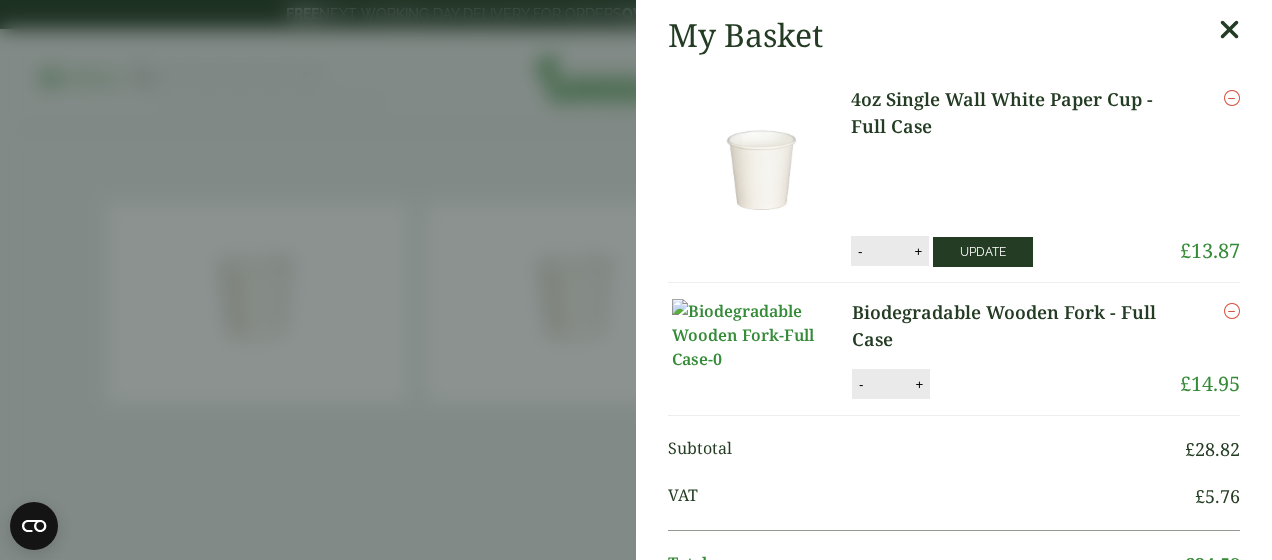 click on "Update" at bounding box center [983, 252] 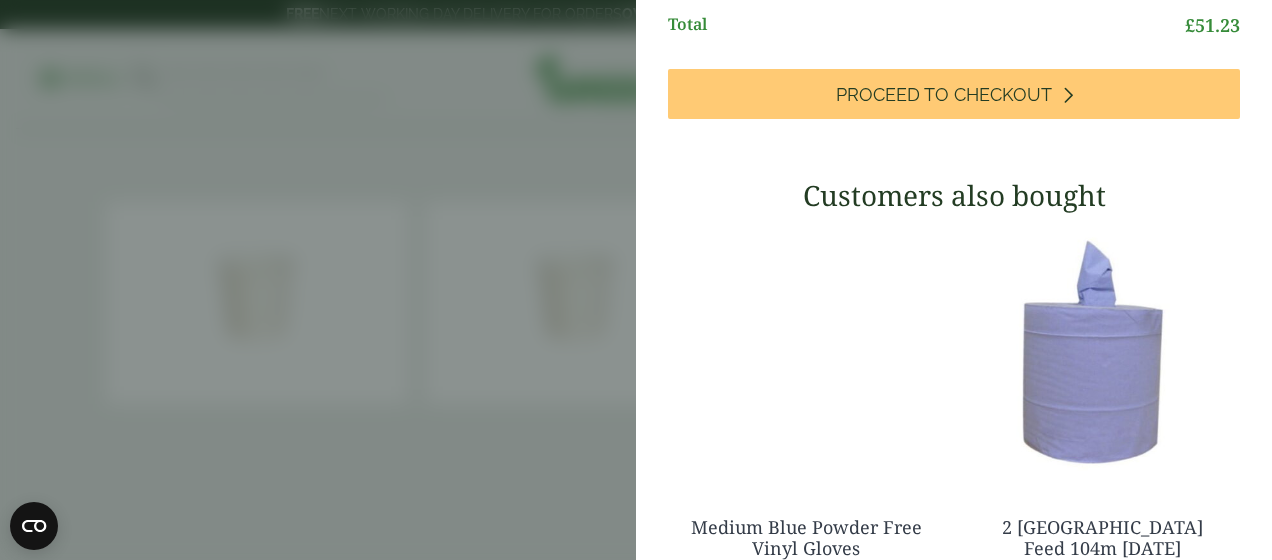 scroll, scrollTop: 630, scrollLeft: 0, axis: vertical 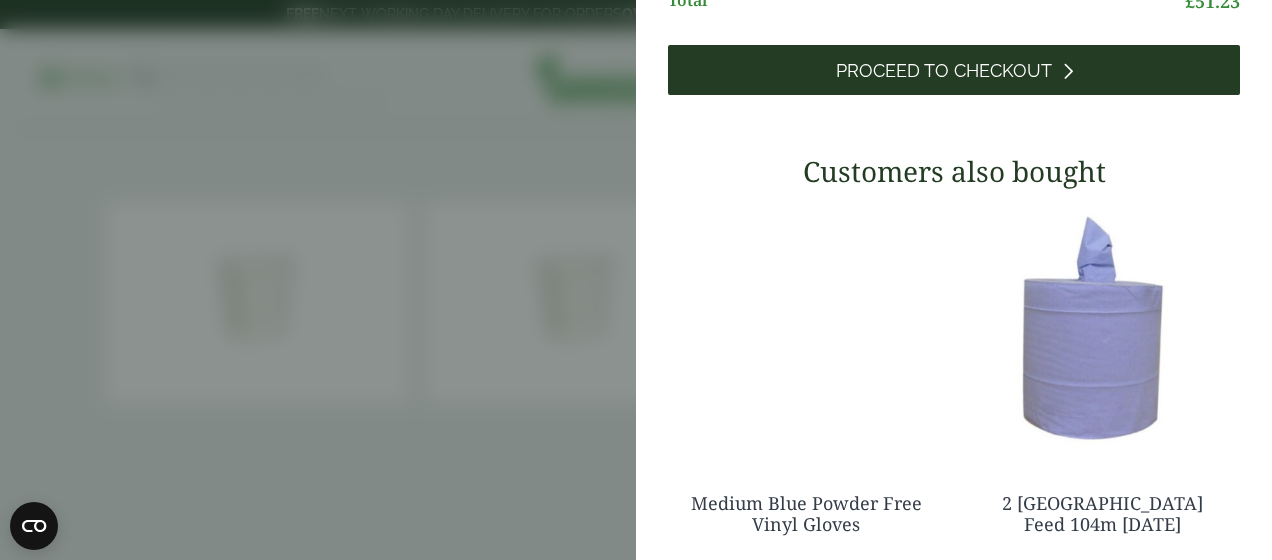 click on "Proceed to Checkout" at bounding box center [944, 71] 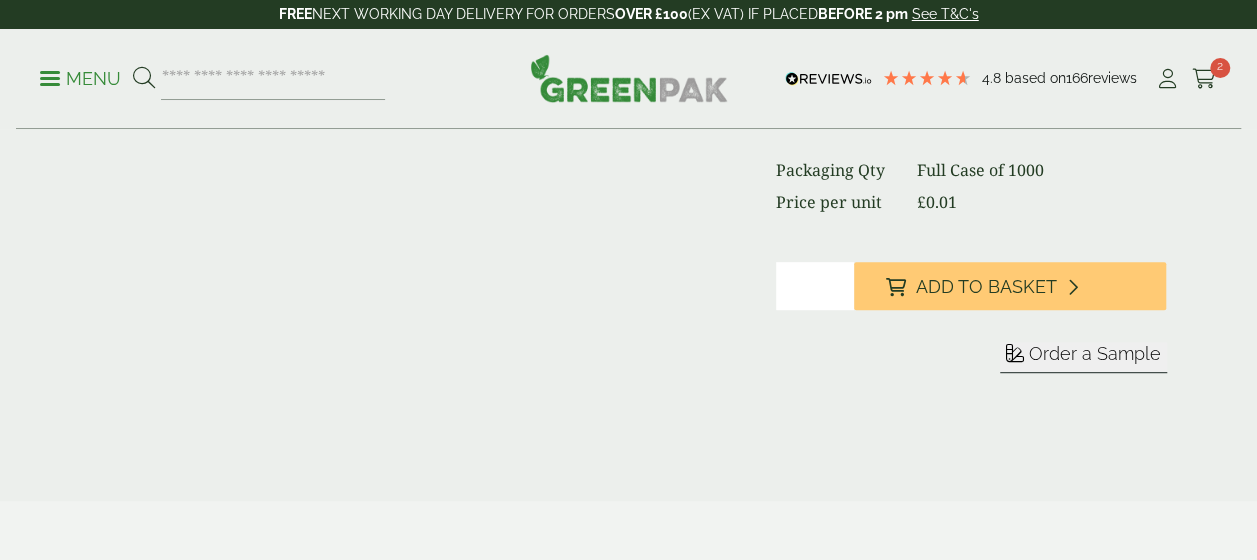 scroll, scrollTop: 0, scrollLeft: 0, axis: both 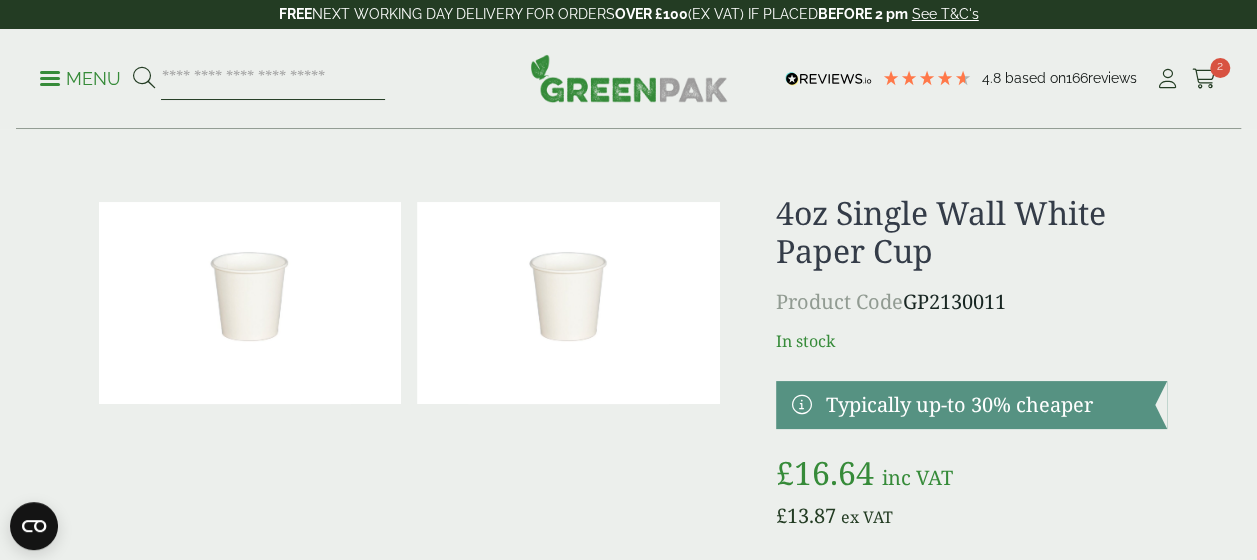 click at bounding box center [273, 79] 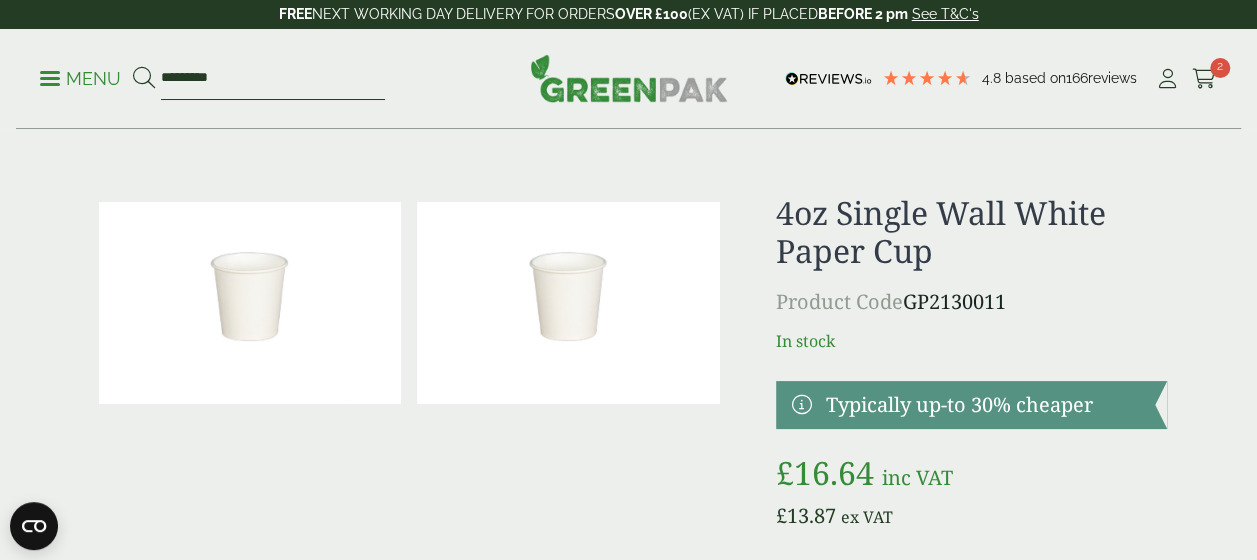 type on "*********" 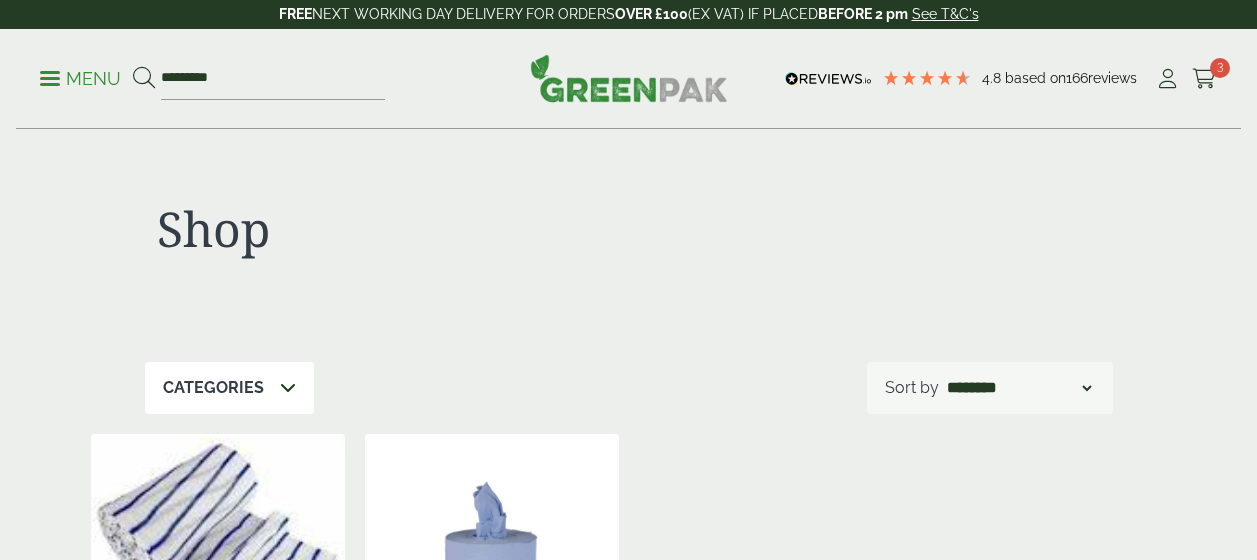 scroll, scrollTop: 0, scrollLeft: 0, axis: both 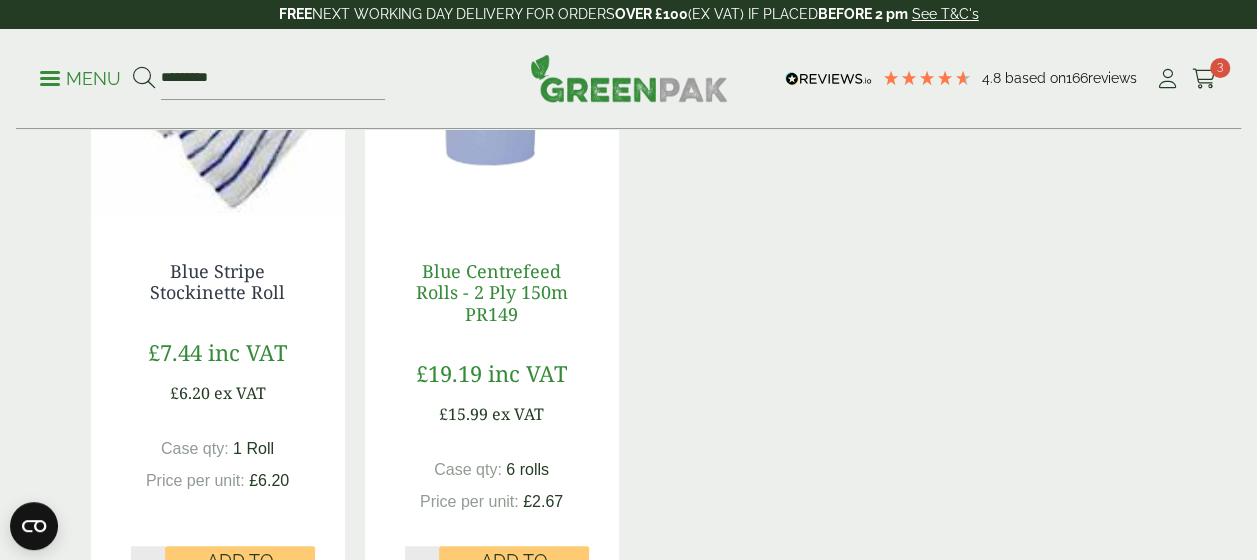 click on "Blue Centrefeed Rolls - 2 Ply 150m   PR149" at bounding box center (492, 292) 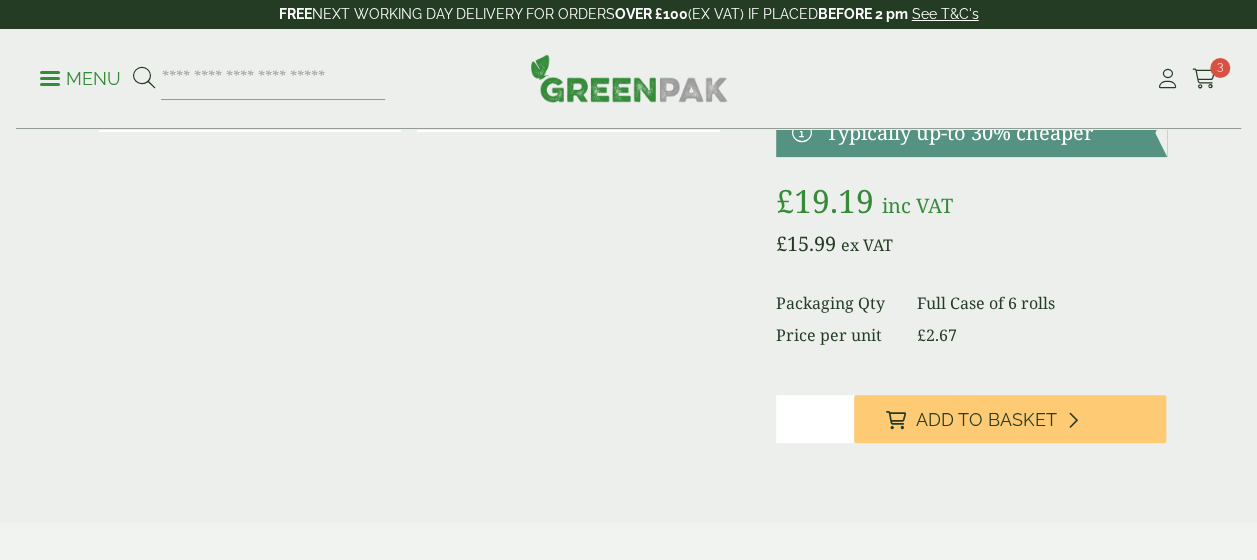 scroll, scrollTop: 0, scrollLeft: 0, axis: both 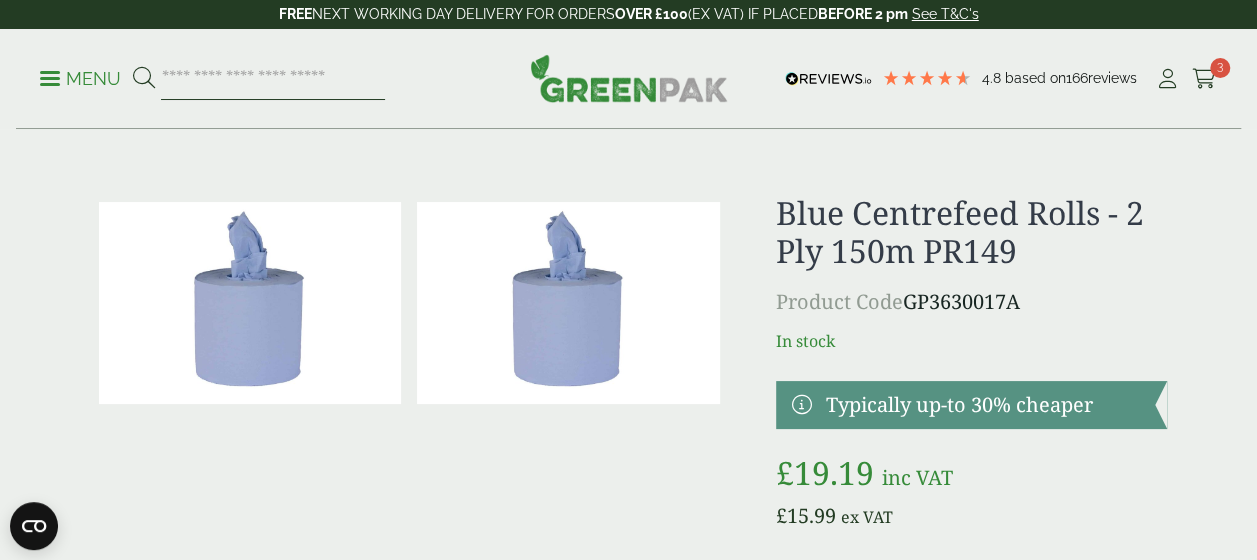 click at bounding box center (273, 79) 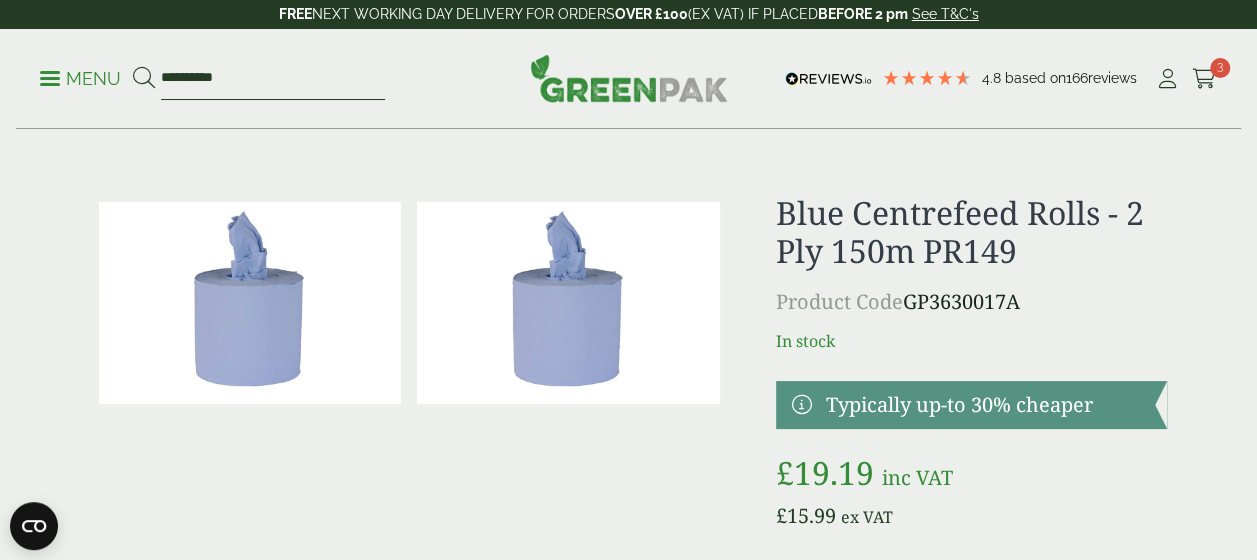 type on "**********" 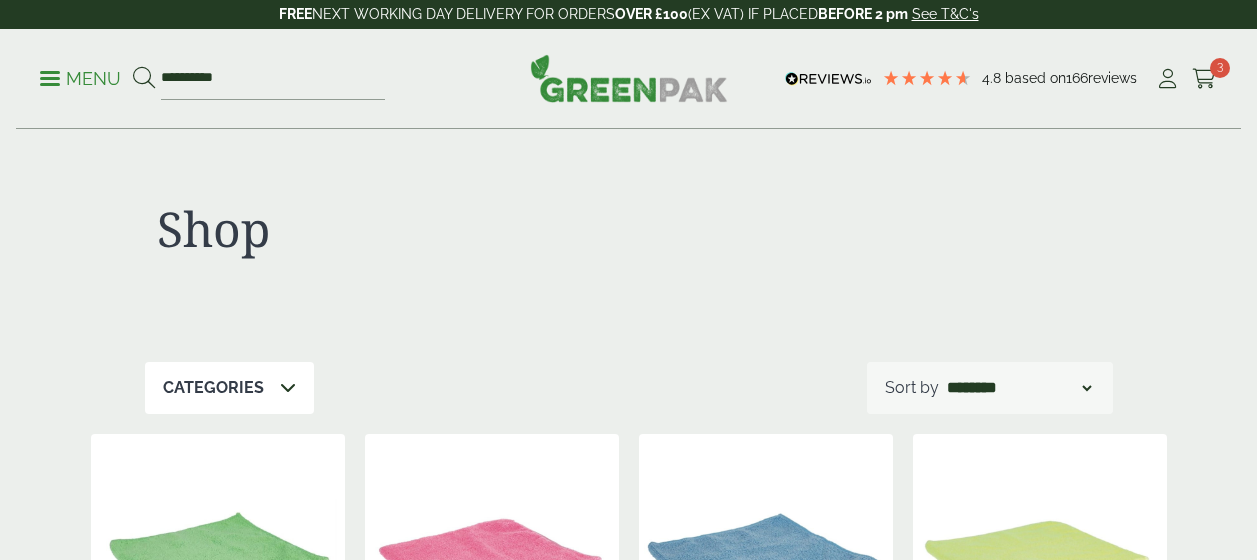 scroll, scrollTop: 320, scrollLeft: 0, axis: vertical 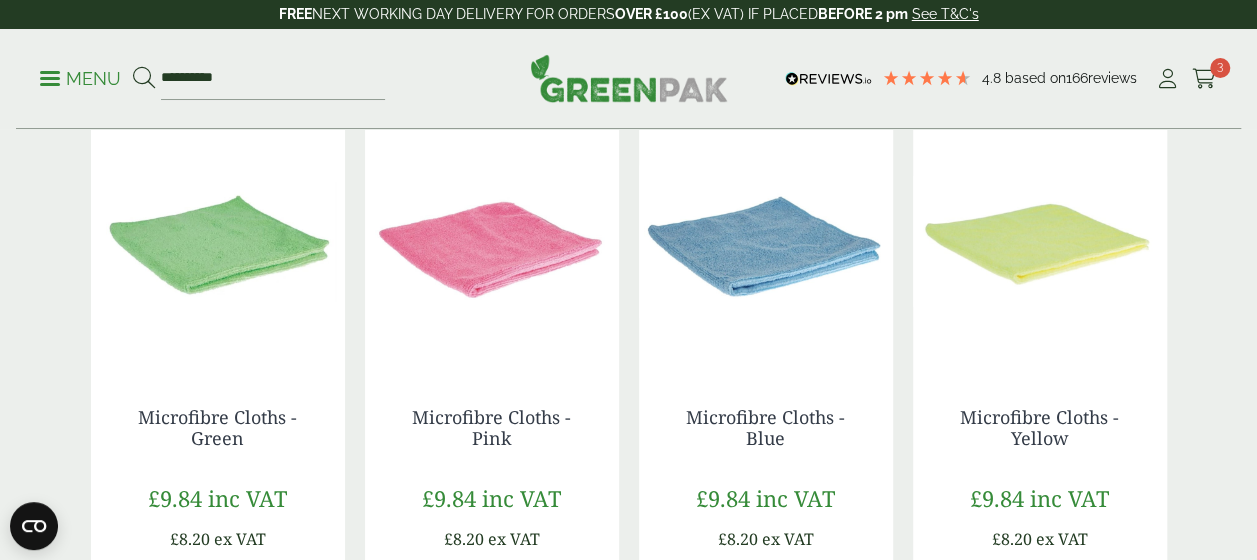 click at bounding box center (766, 242) 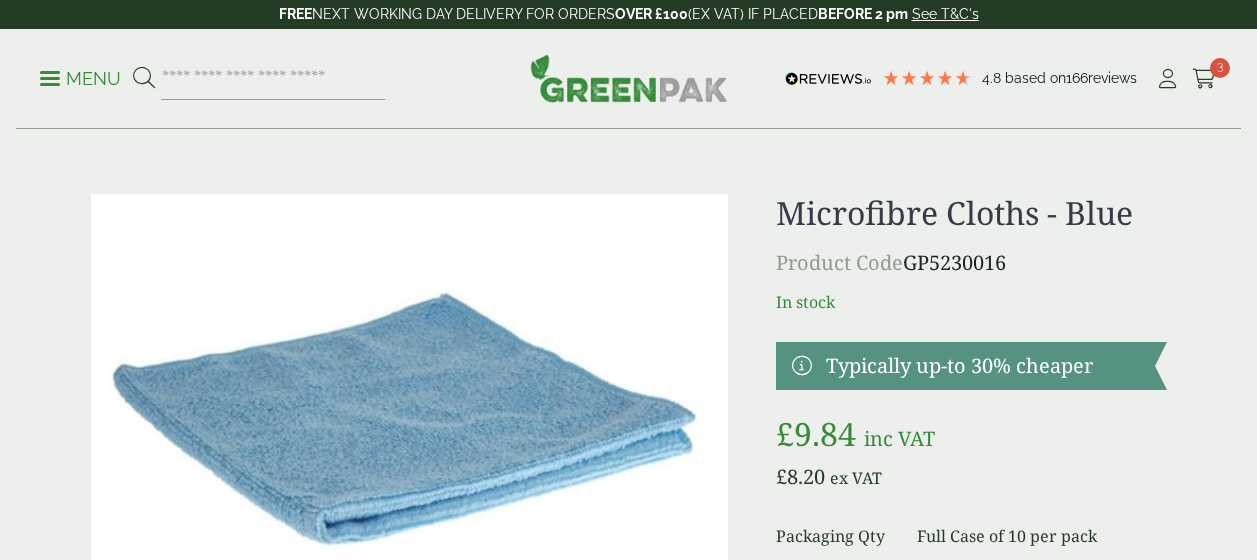 scroll, scrollTop: 510, scrollLeft: 0, axis: vertical 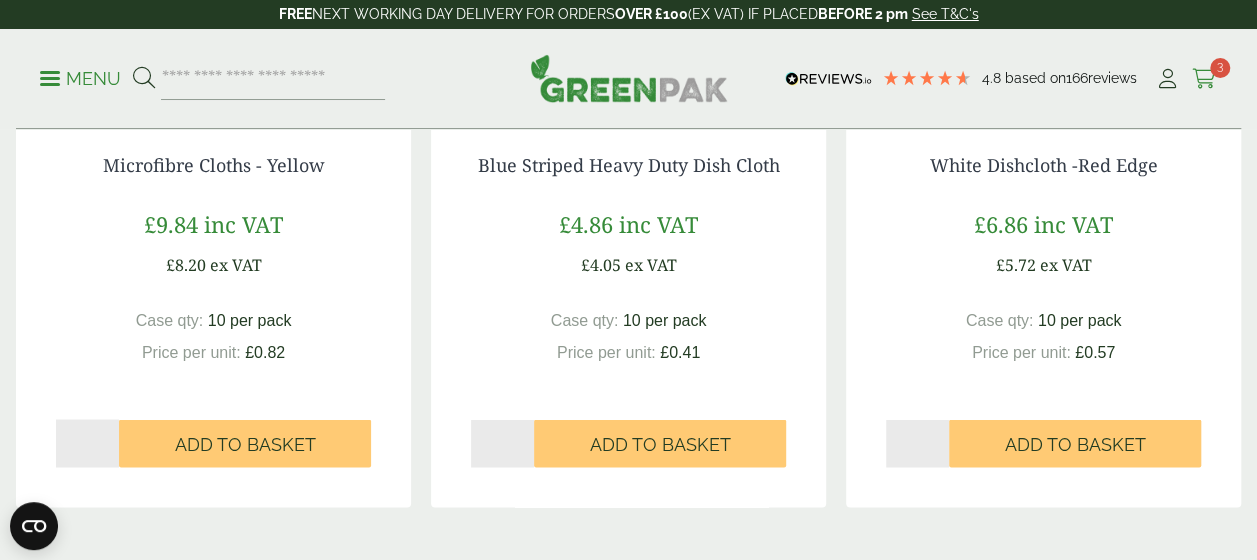 click on "3" at bounding box center (1220, 68) 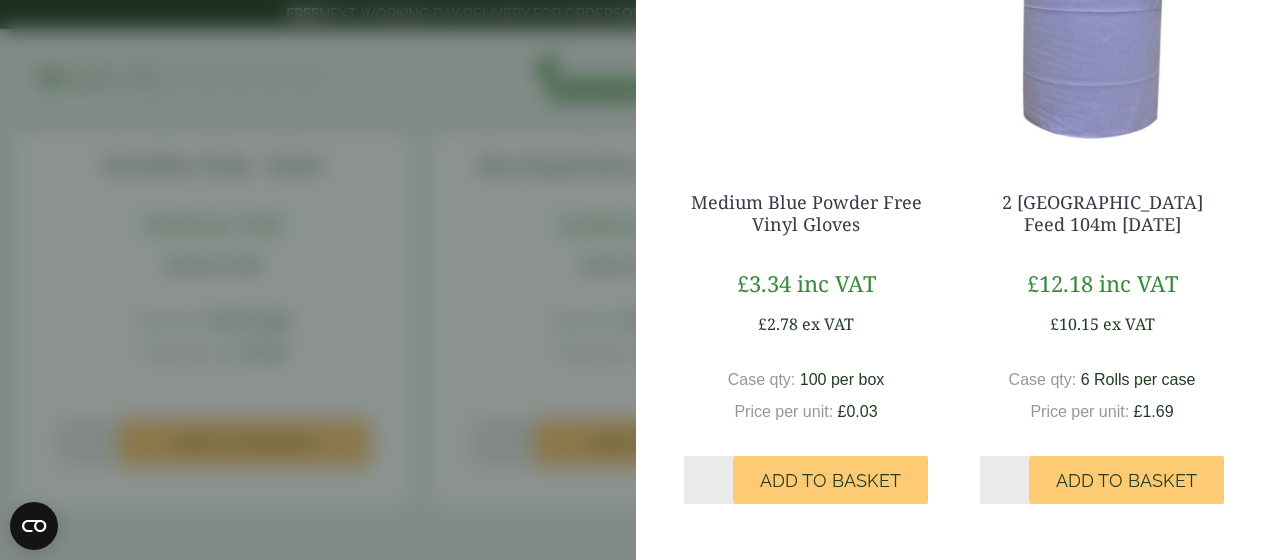 scroll, scrollTop: 624, scrollLeft: 0, axis: vertical 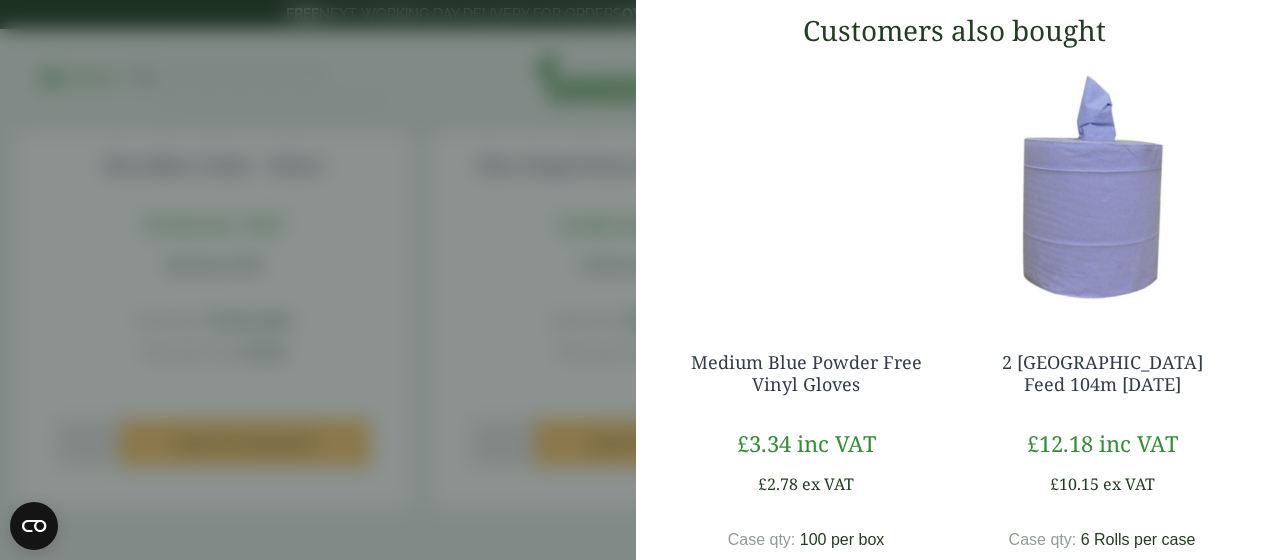 click on "Proceed to Checkout" at bounding box center [944, -69] 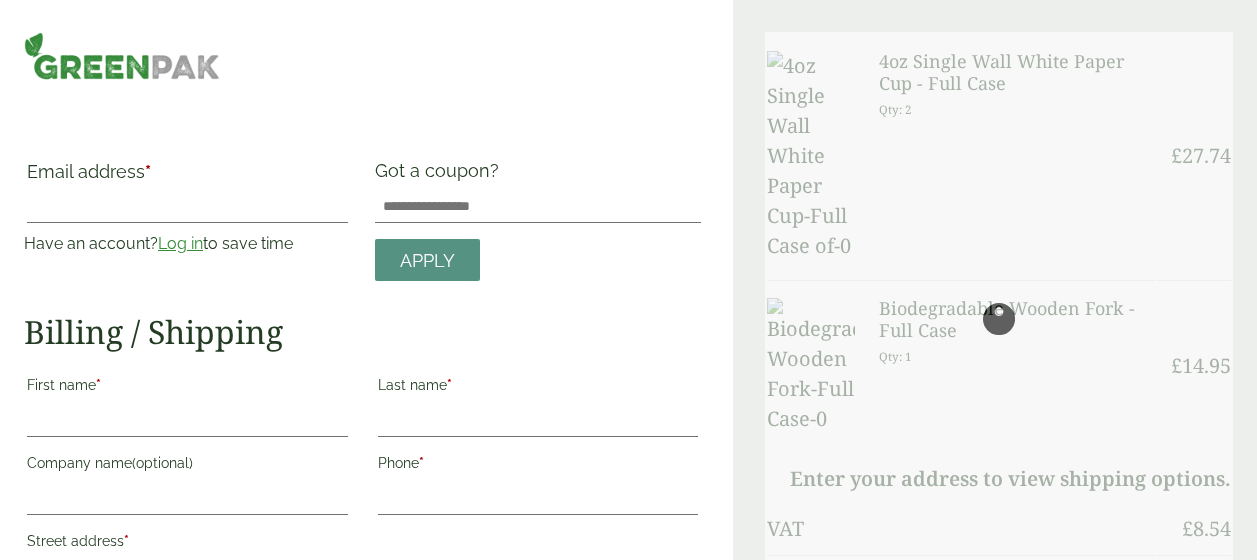 scroll, scrollTop: 0, scrollLeft: 0, axis: both 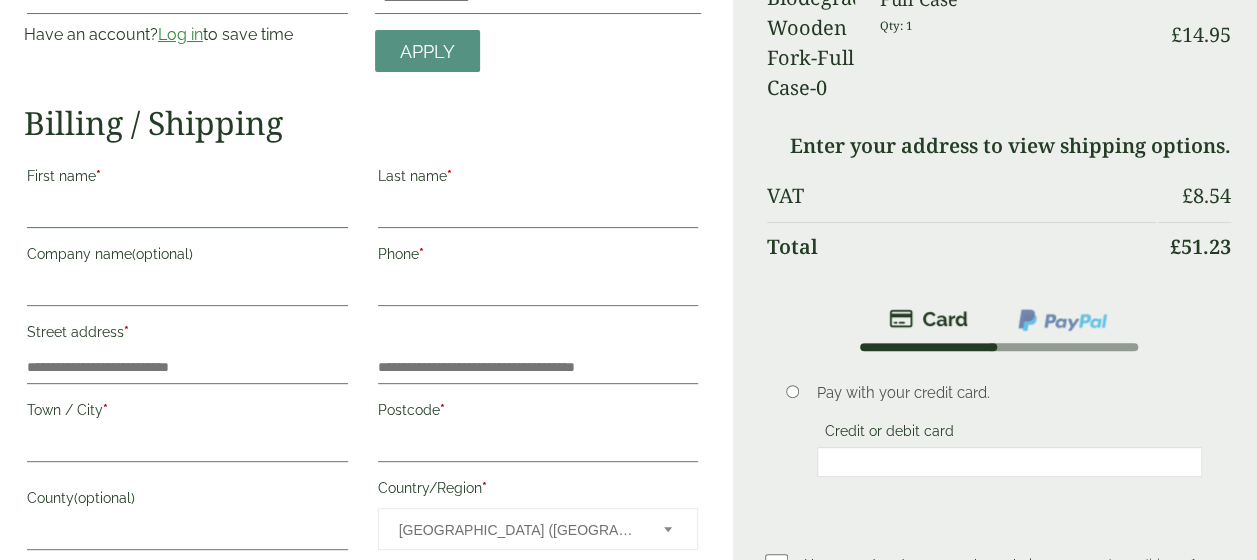 click on "First name  *" at bounding box center [187, 212] 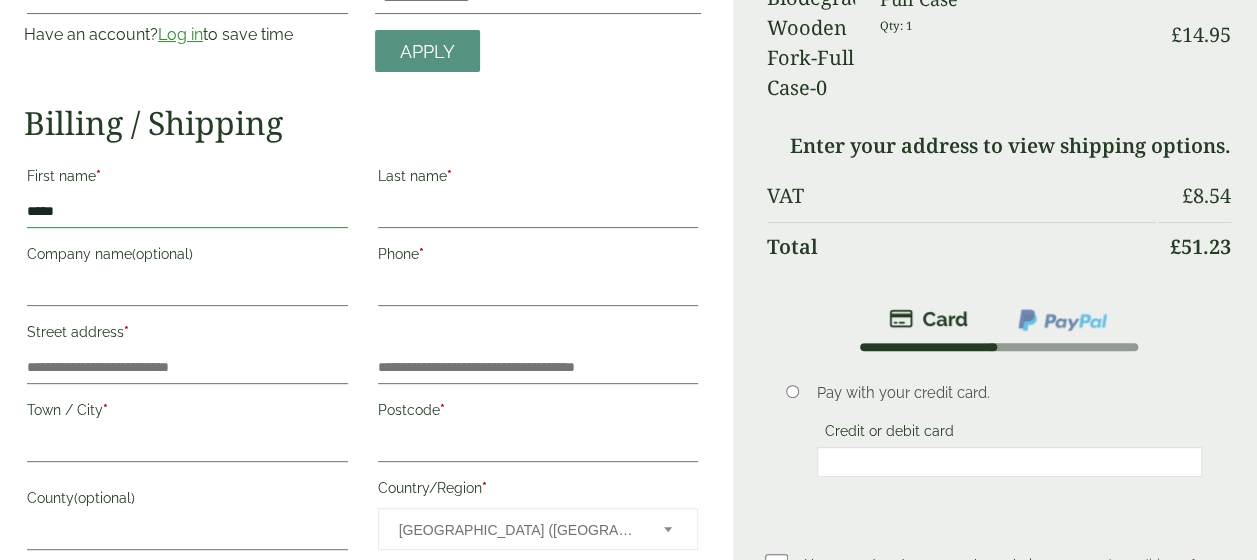 type on "*****" 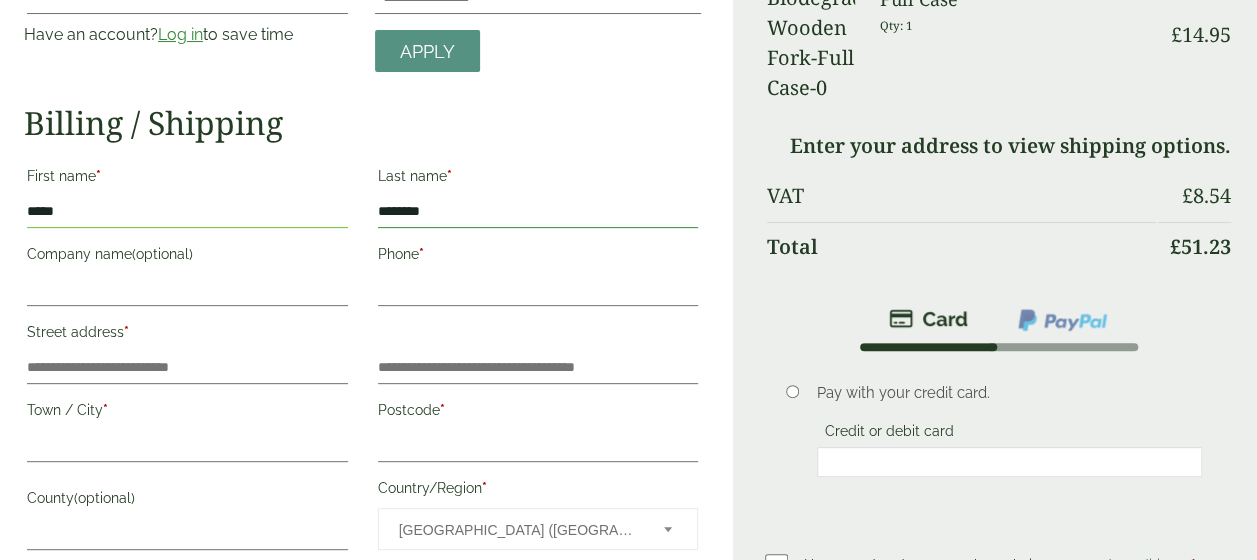 type on "********" 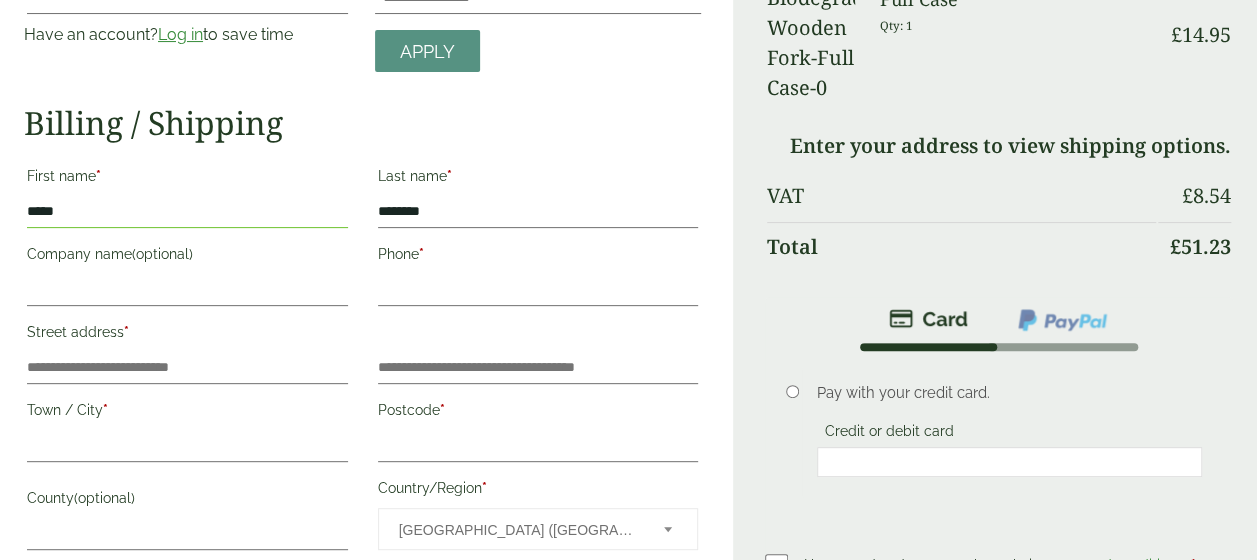 click on "Street address  *" at bounding box center (187, 335) 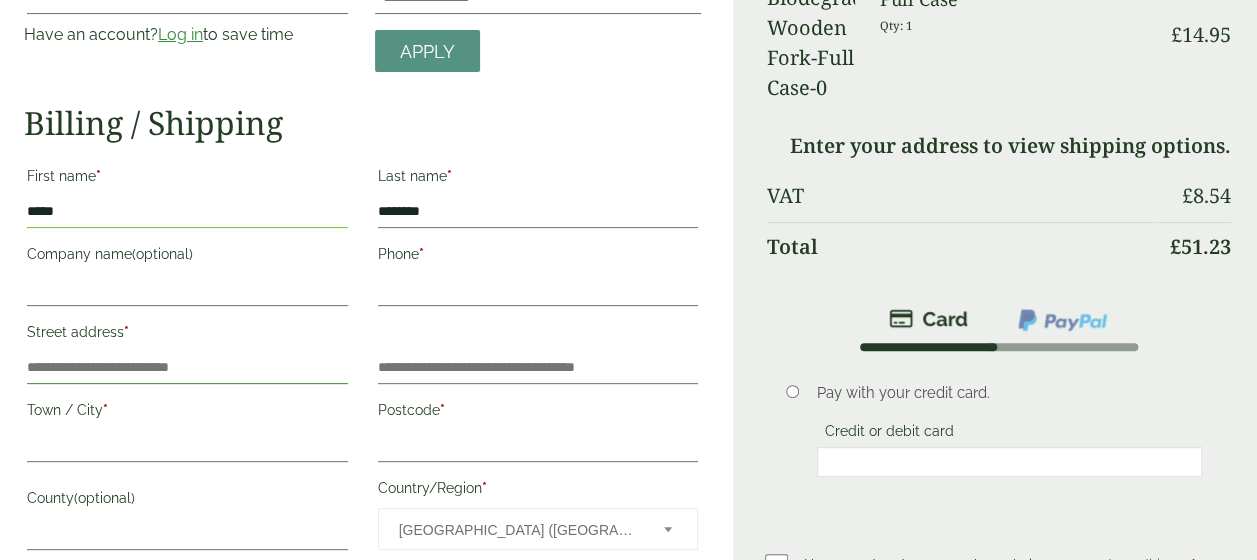 click on "Street address  *" at bounding box center (187, 368) 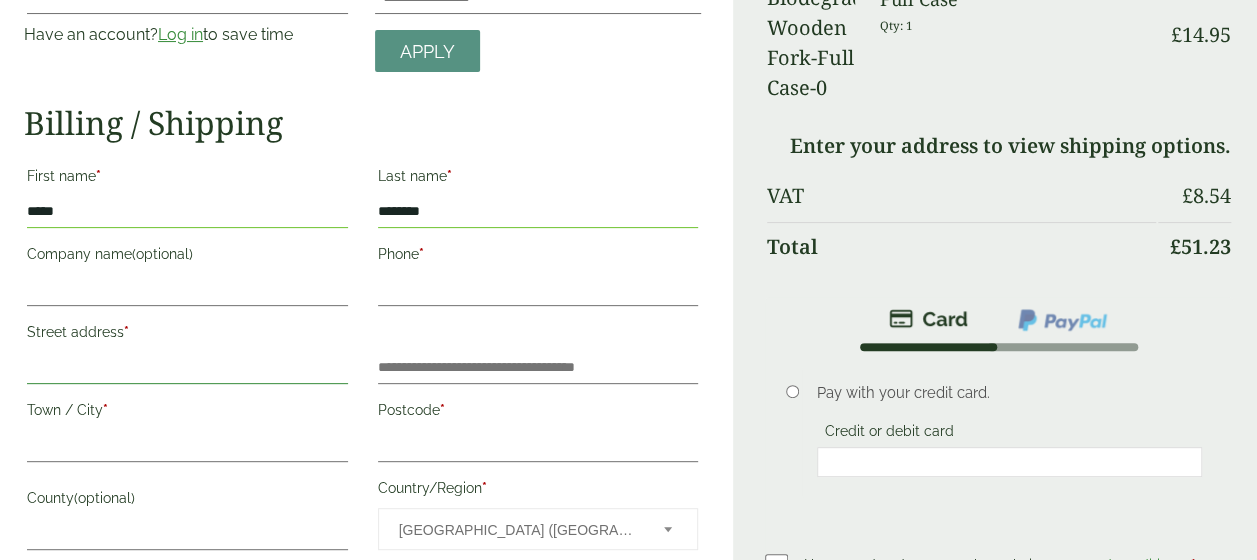 click on "Street address  *" at bounding box center [187, 368] 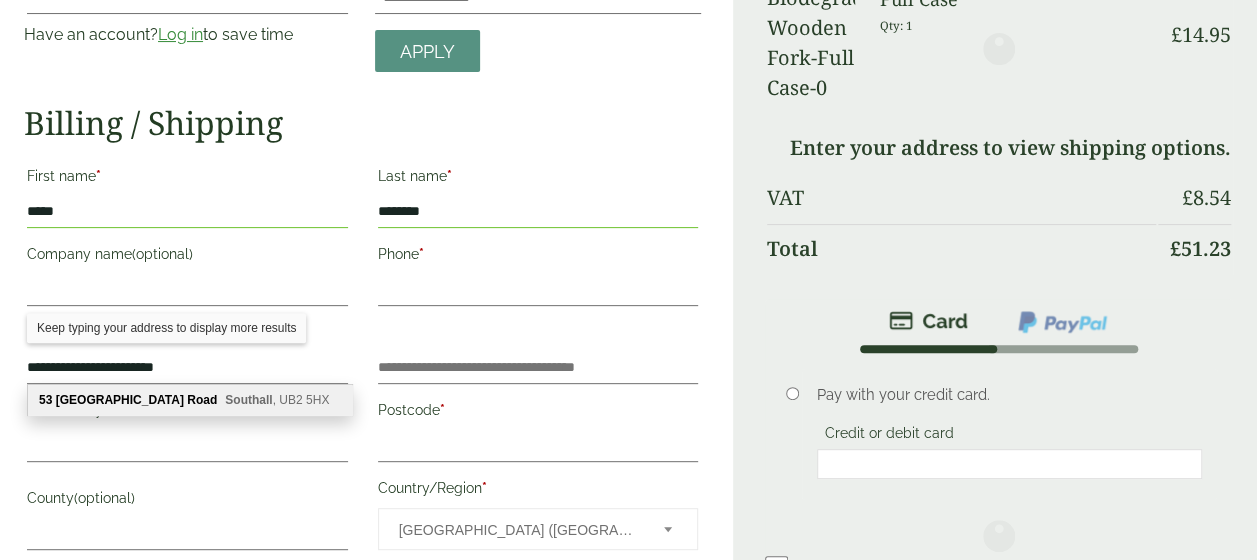 click on "Road" at bounding box center (202, 400) 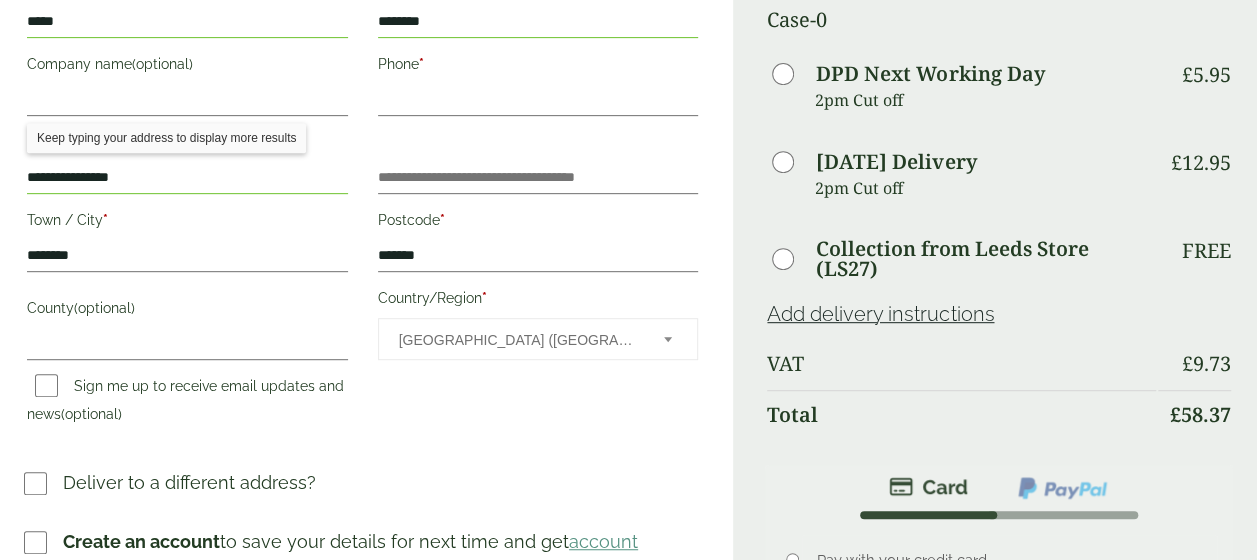 scroll, scrollTop: 538, scrollLeft: 0, axis: vertical 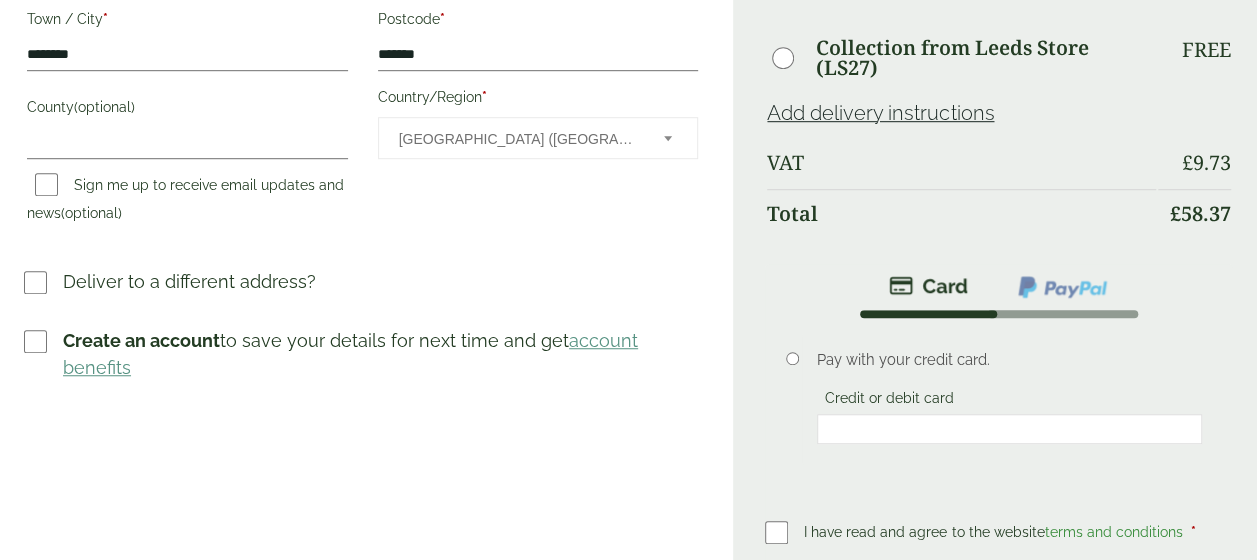 click at bounding box center [1062, 287] 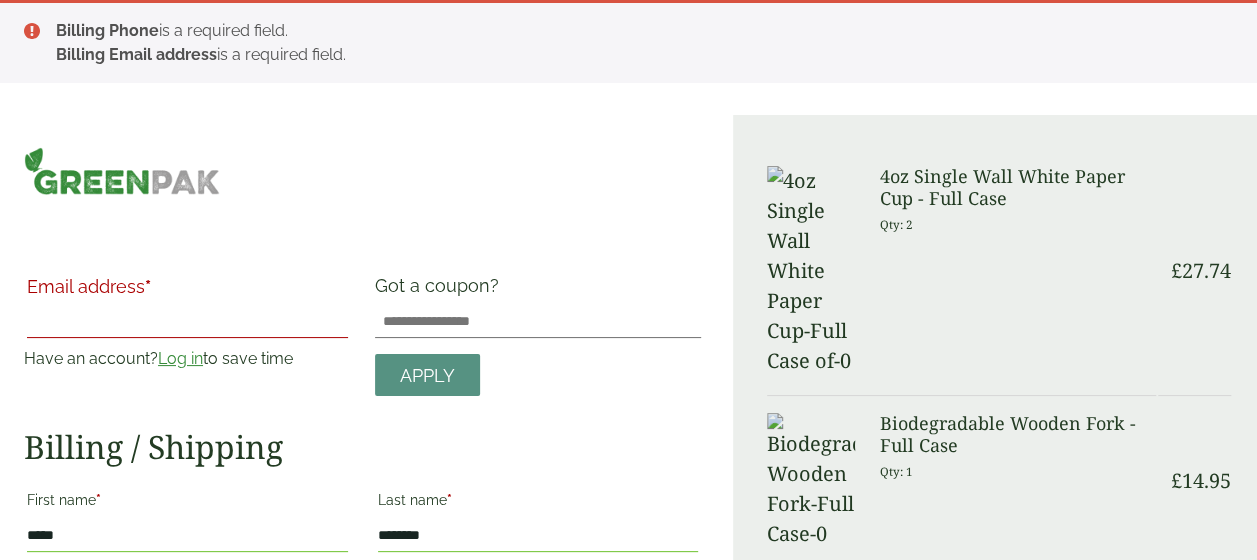 click on "Email address  *" at bounding box center [187, 322] 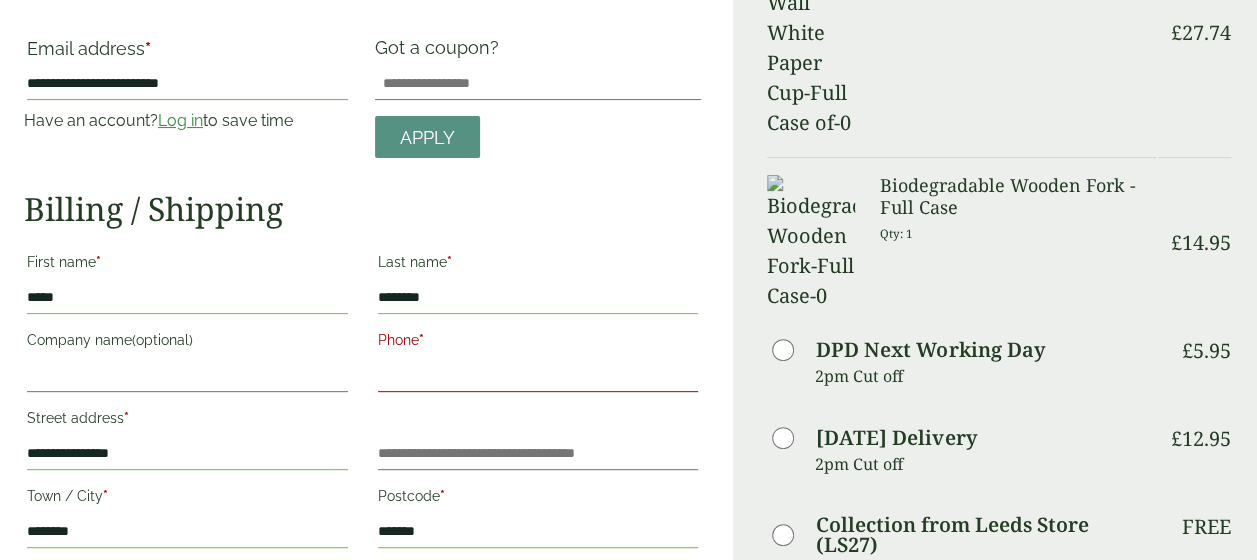 scroll, scrollTop: 216, scrollLeft: 0, axis: vertical 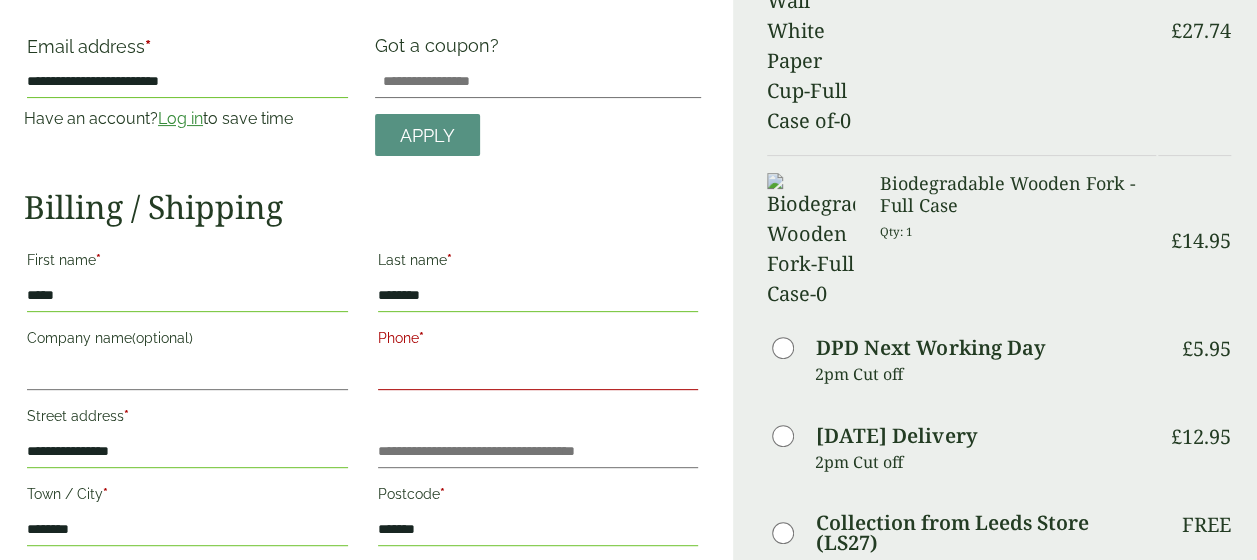 click on "Phone  *" at bounding box center (538, 374) 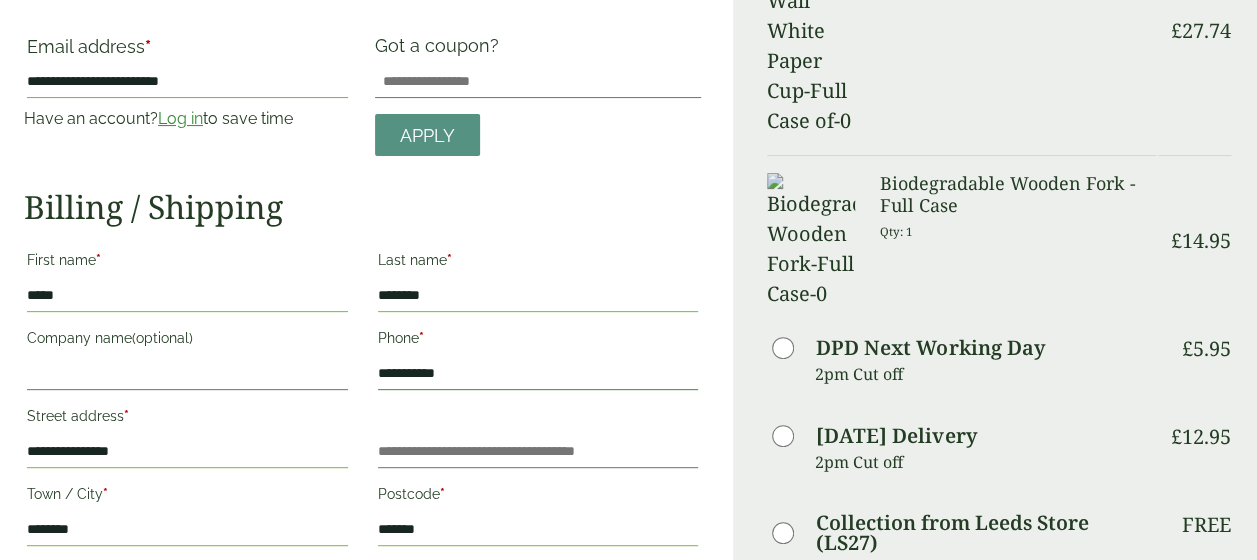 type on "**********" 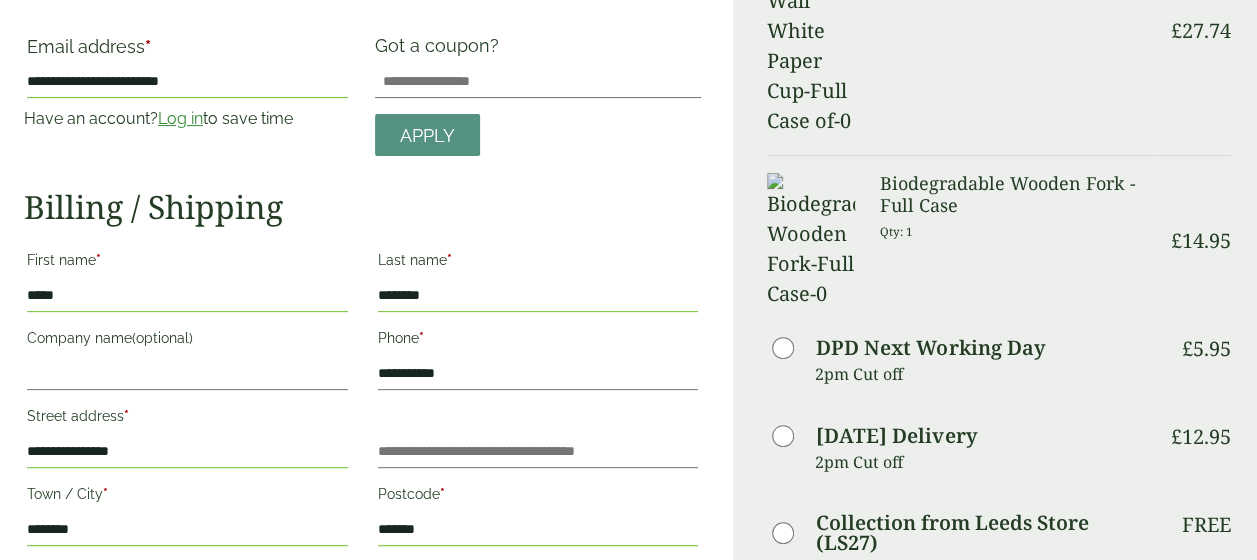 click on "Last name  * ********" at bounding box center (538, 279) 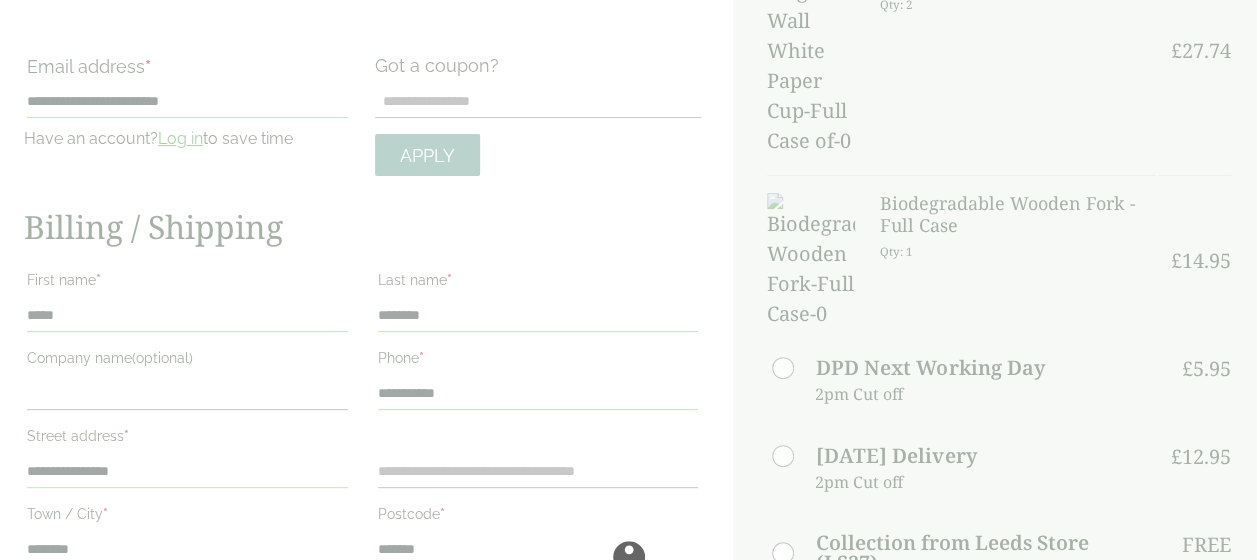 scroll, scrollTop: 195, scrollLeft: 0, axis: vertical 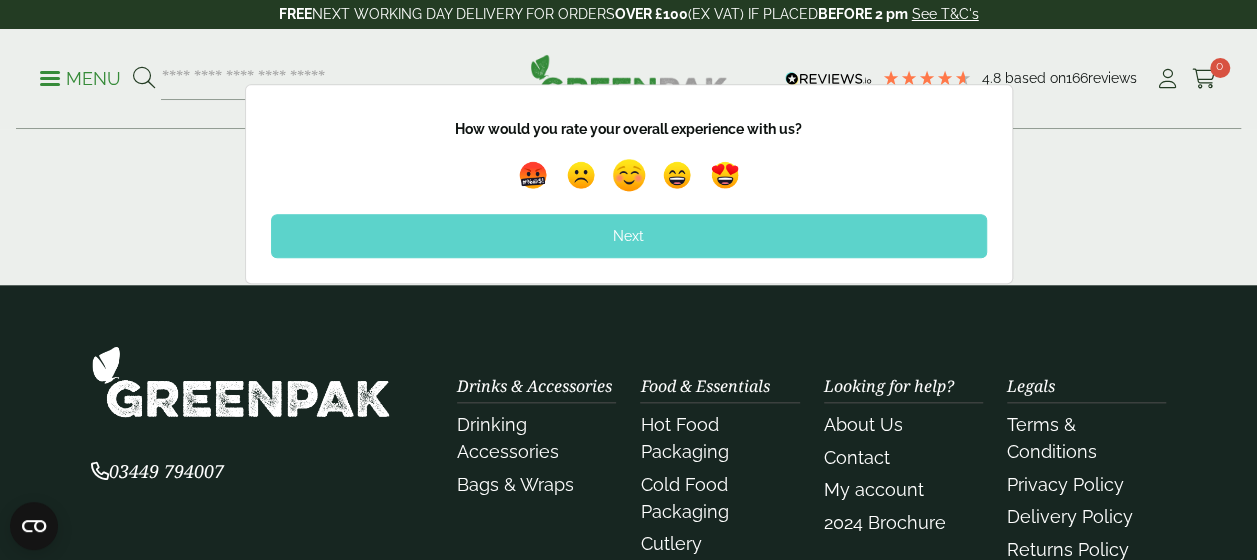 click at bounding box center [629, 175] 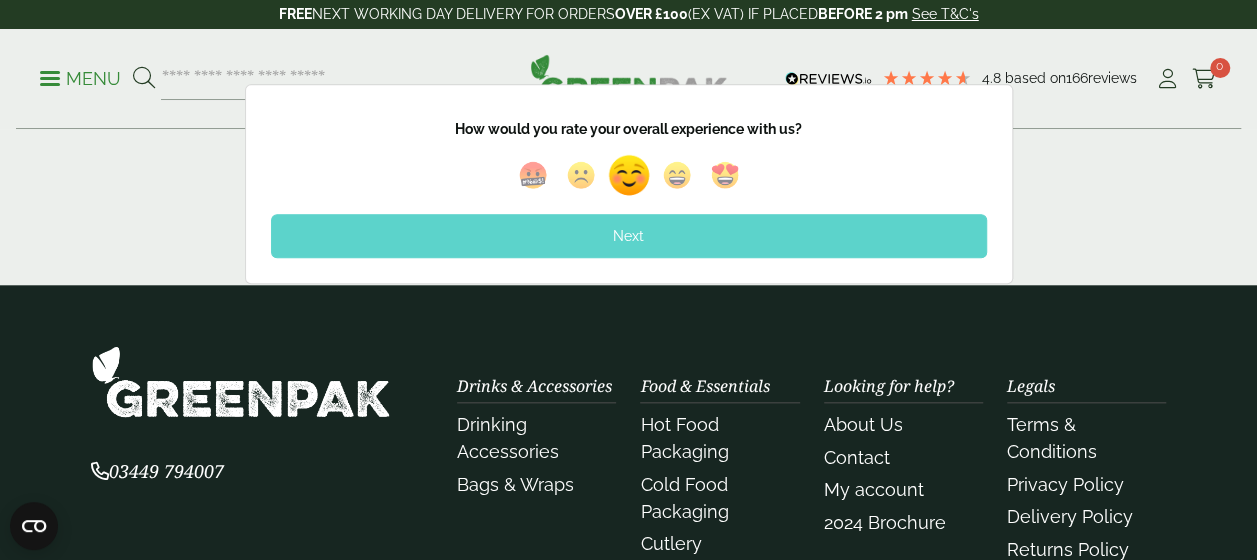 click on "Thank you for your feedback! How would you rate your overall experience with us? What are the key factors that made you choose us over other brands? Product Quality Features Price Fast Shipping Promo Code Friend's Recommendation Reviews Customer Service Where did you hear about us first? Google Search Instagram TikTok Facebook LinkedIn Twitter Word of mouth How likely is it that you would recommend us to a friend or colleague? 0 1 2 3 4 5 6 7 8 9 10 Is there anything we can do to improve your experience? Next" at bounding box center (629, 189) 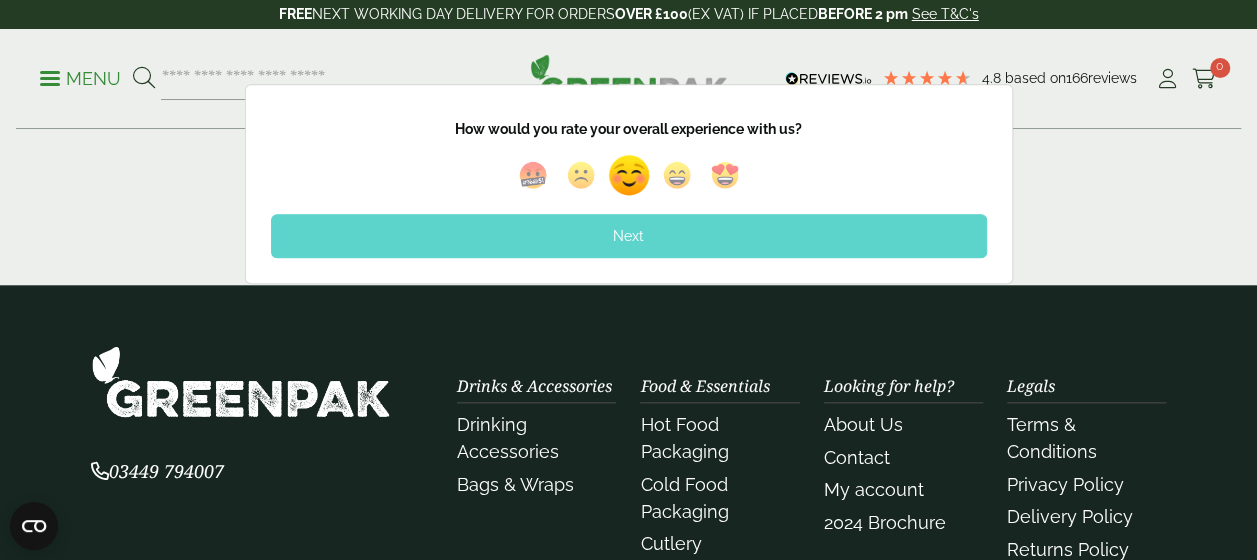 click on "Next" at bounding box center (629, 236) 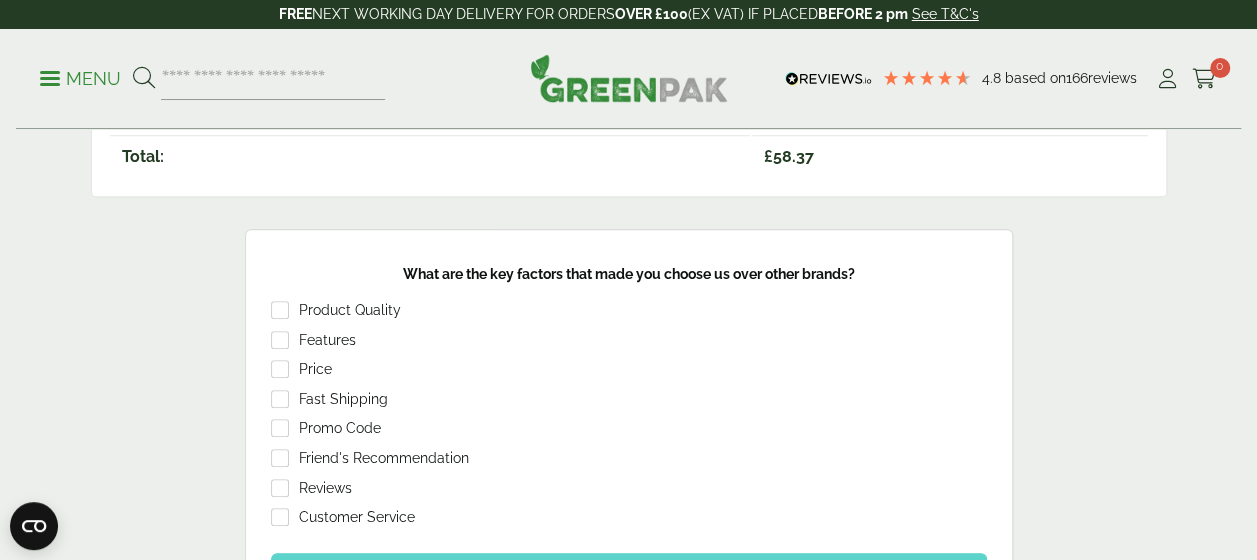 scroll, scrollTop: 730, scrollLeft: 0, axis: vertical 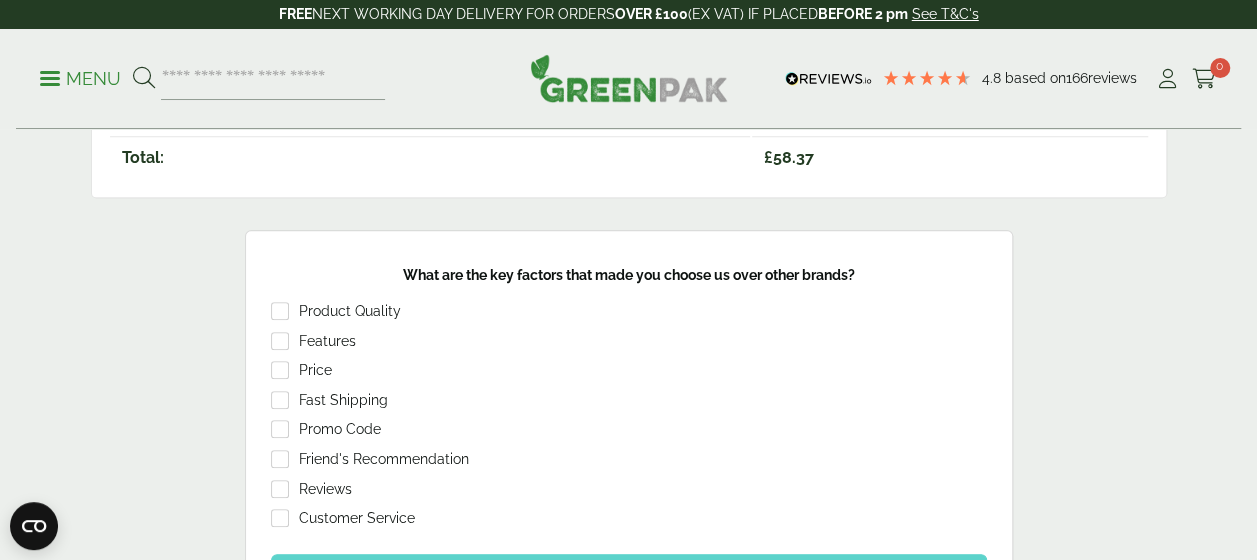 click on "Price" at bounding box center (315, 371) 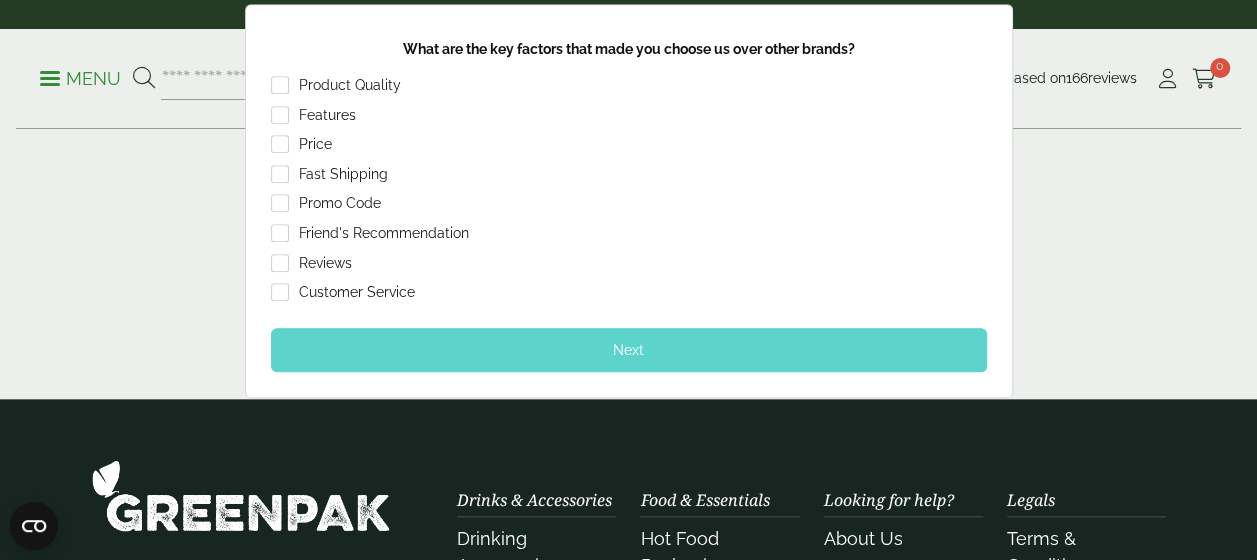 scroll, scrollTop: 957, scrollLeft: 0, axis: vertical 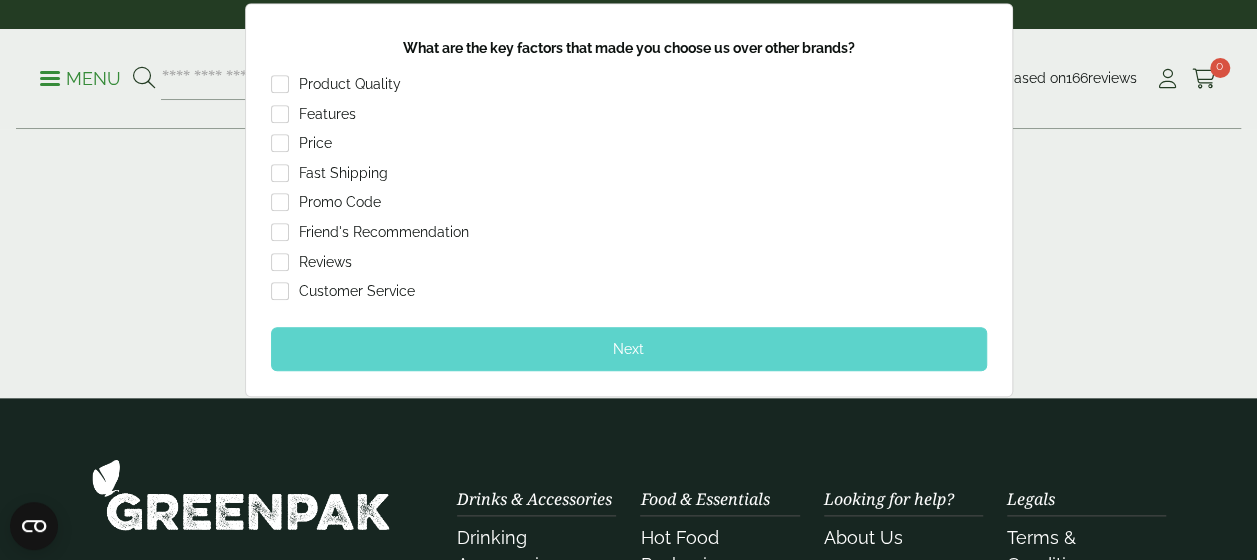 click on "Next" at bounding box center [629, 349] 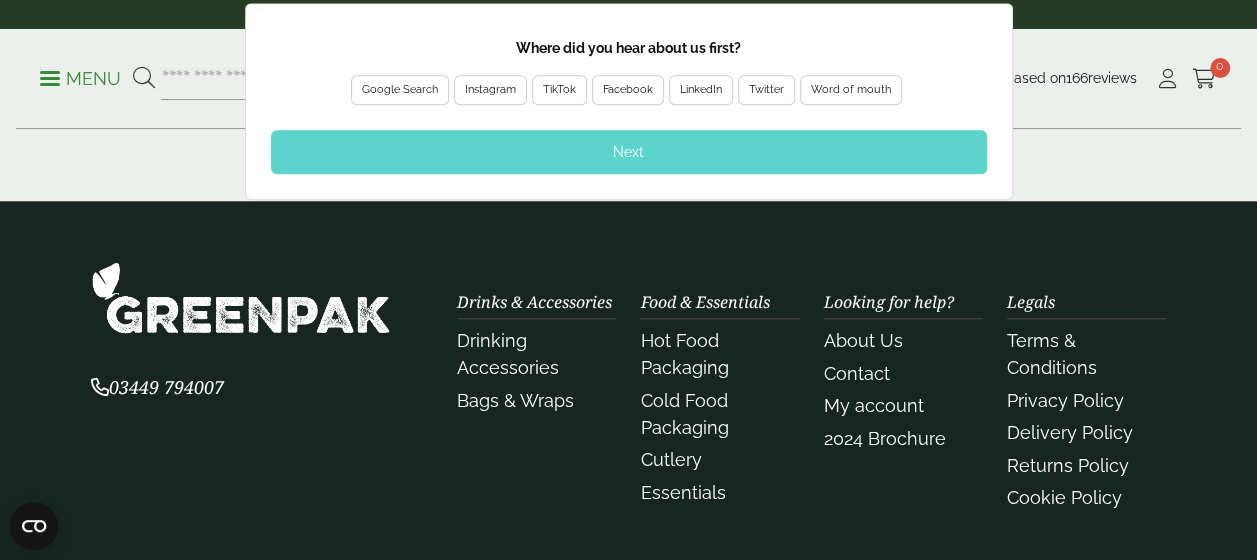 scroll, scrollTop: 784, scrollLeft: 0, axis: vertical 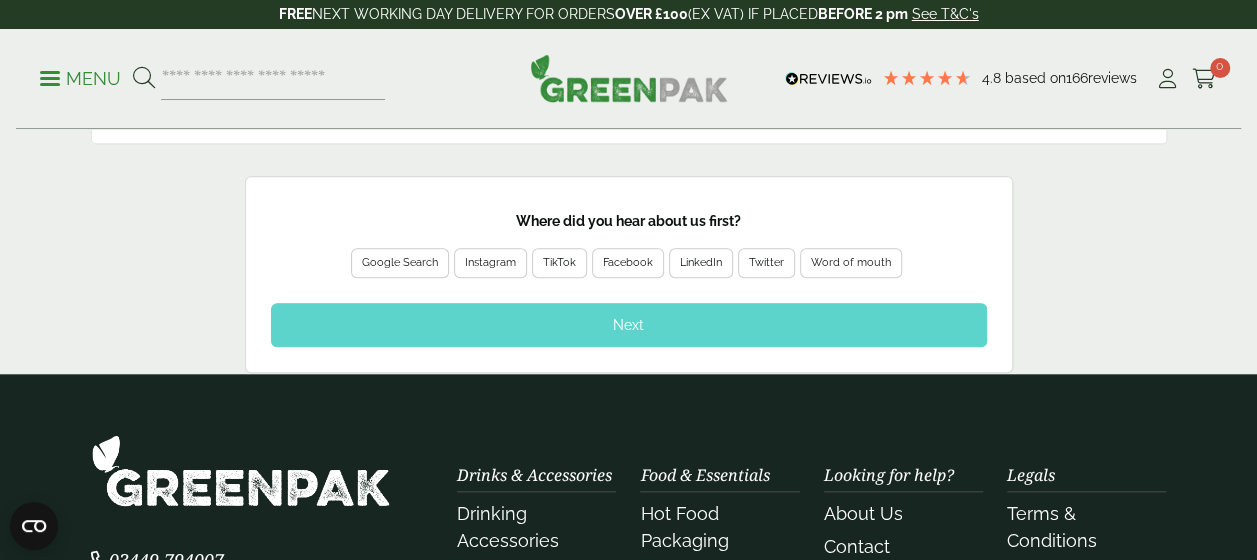click on "Google Search" at bounding box center (400, 263) 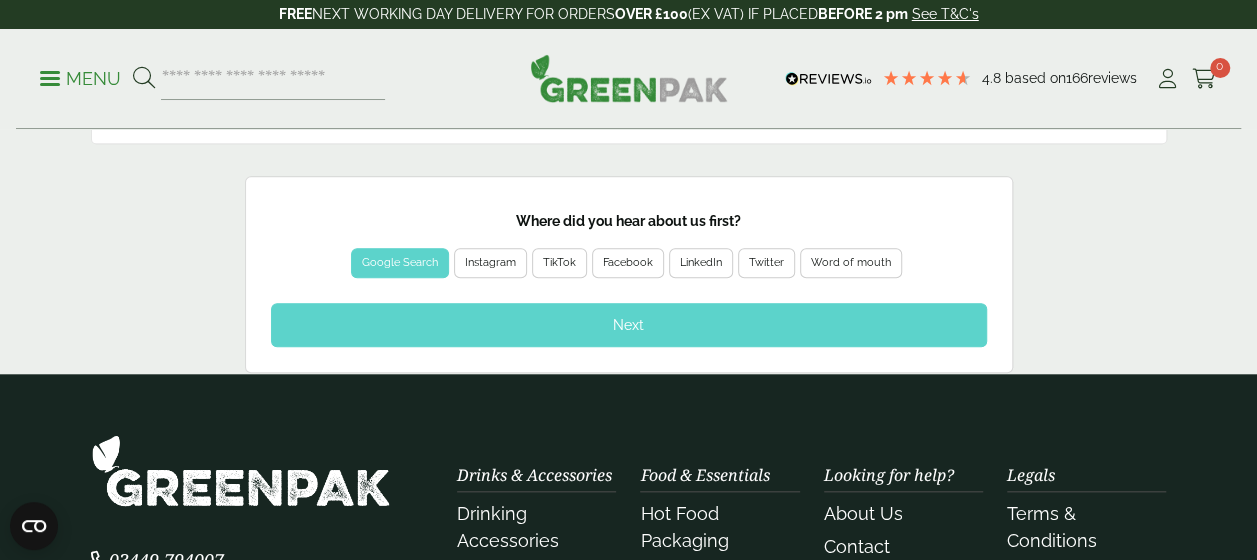 click on "Next" at bounding box center (629, 325) 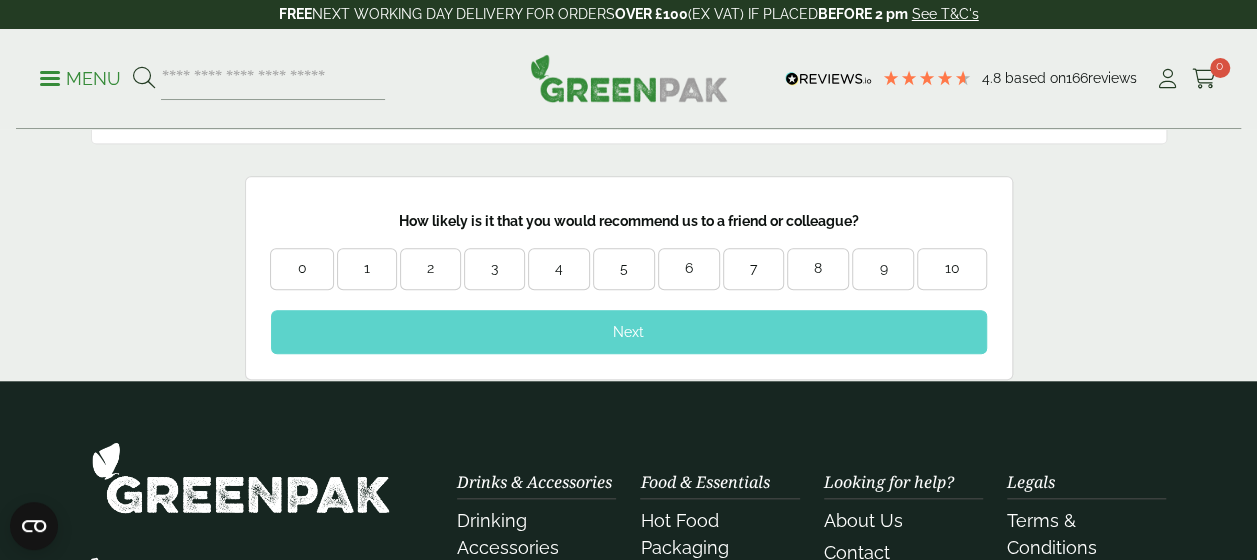 click on "7" at bounding box center (753, 269) 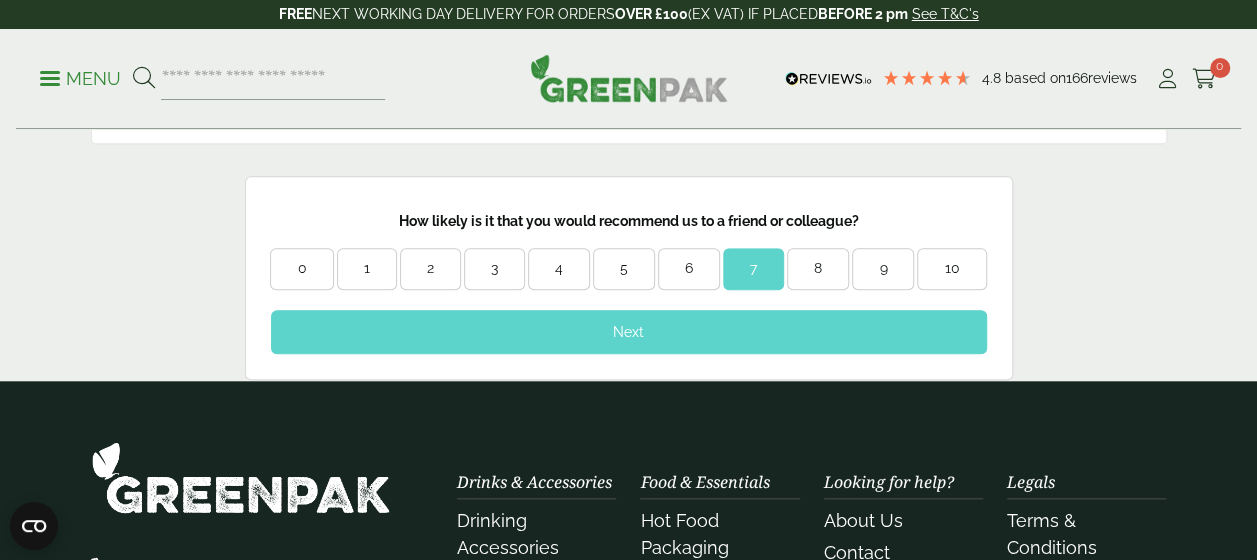 click on "Thank you for your feedback! How would you rate your overall experience with us? What are the key factors that made you choose us over other brands? Product Quality Features Price Fast Shipping Promo Code Friend's Recommendation Reviews Customer Service Where did you hear about us first? Google Search Instagram TikTok Facebook LinkedIn Twitter Word of mouth How likely is it that you would recommend us to a friend or colleague? 0 1 2 3 4 5 6 7 8 9 10 Is there anything we can do to improve your experience? Next" at bounding box center (629, 278) 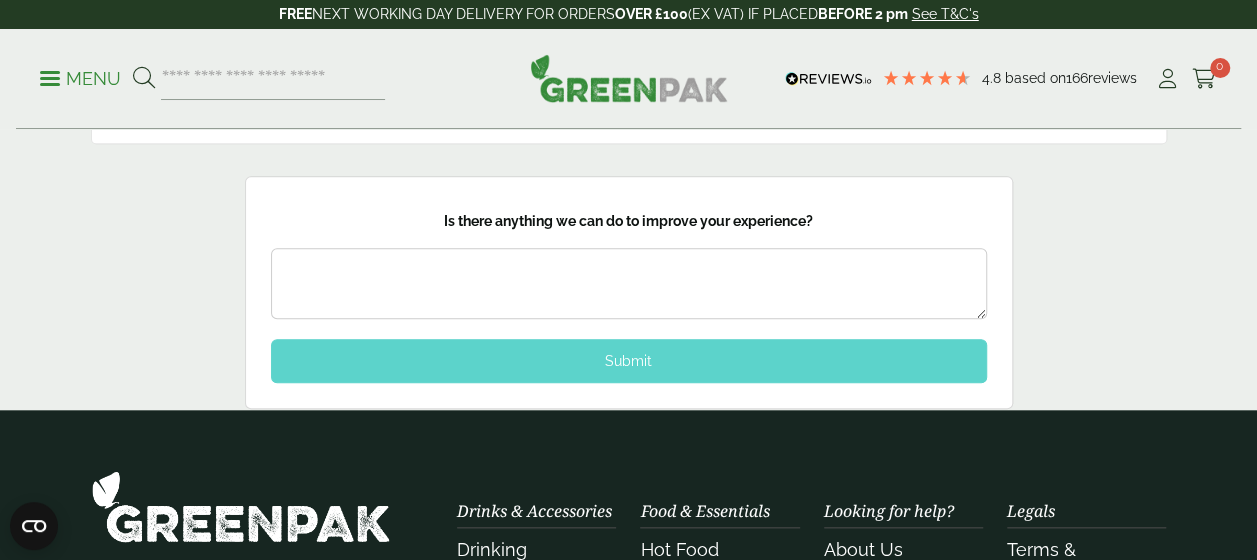 click on "Submit" at bounding box center [629, 361] 